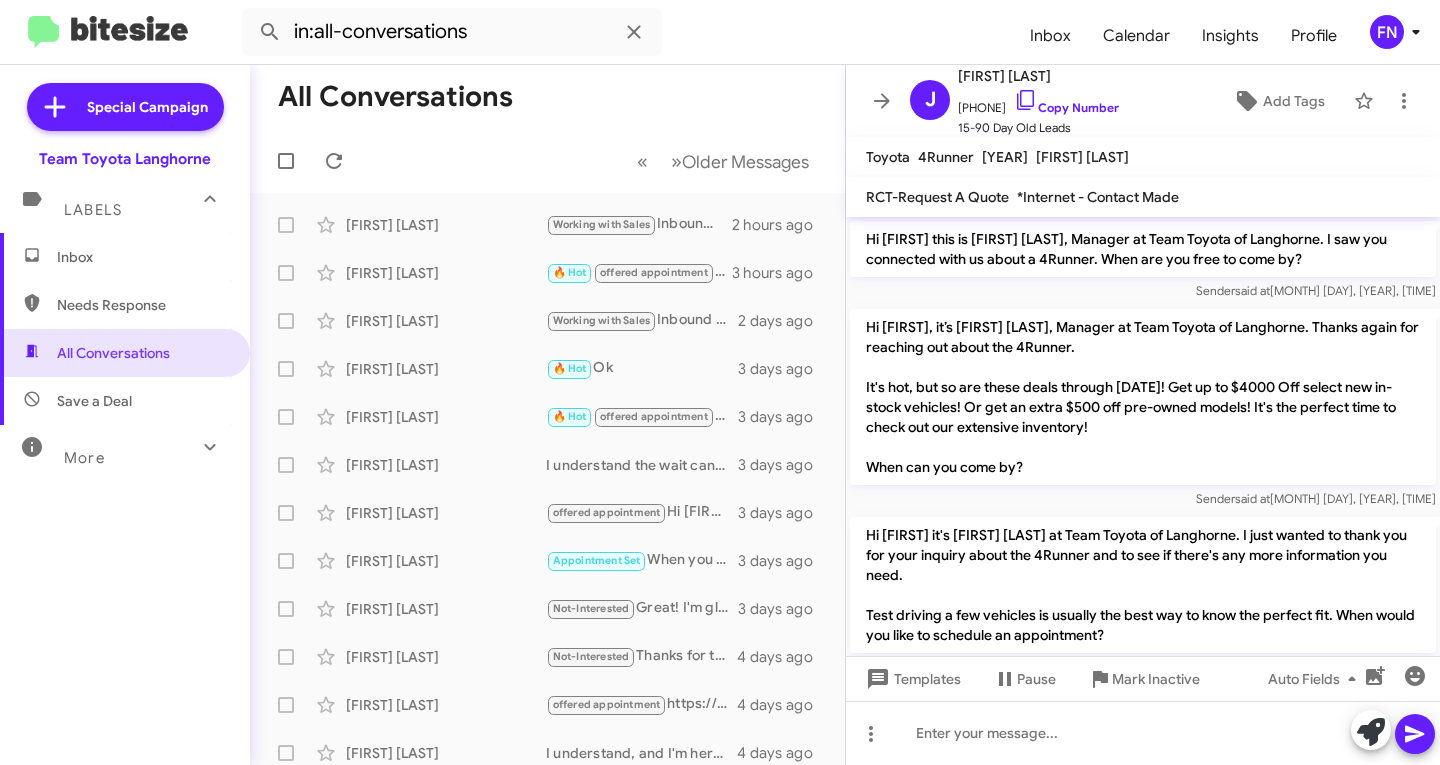 scroll, scrollTop: 0, scrollLeft: 0, axis: both 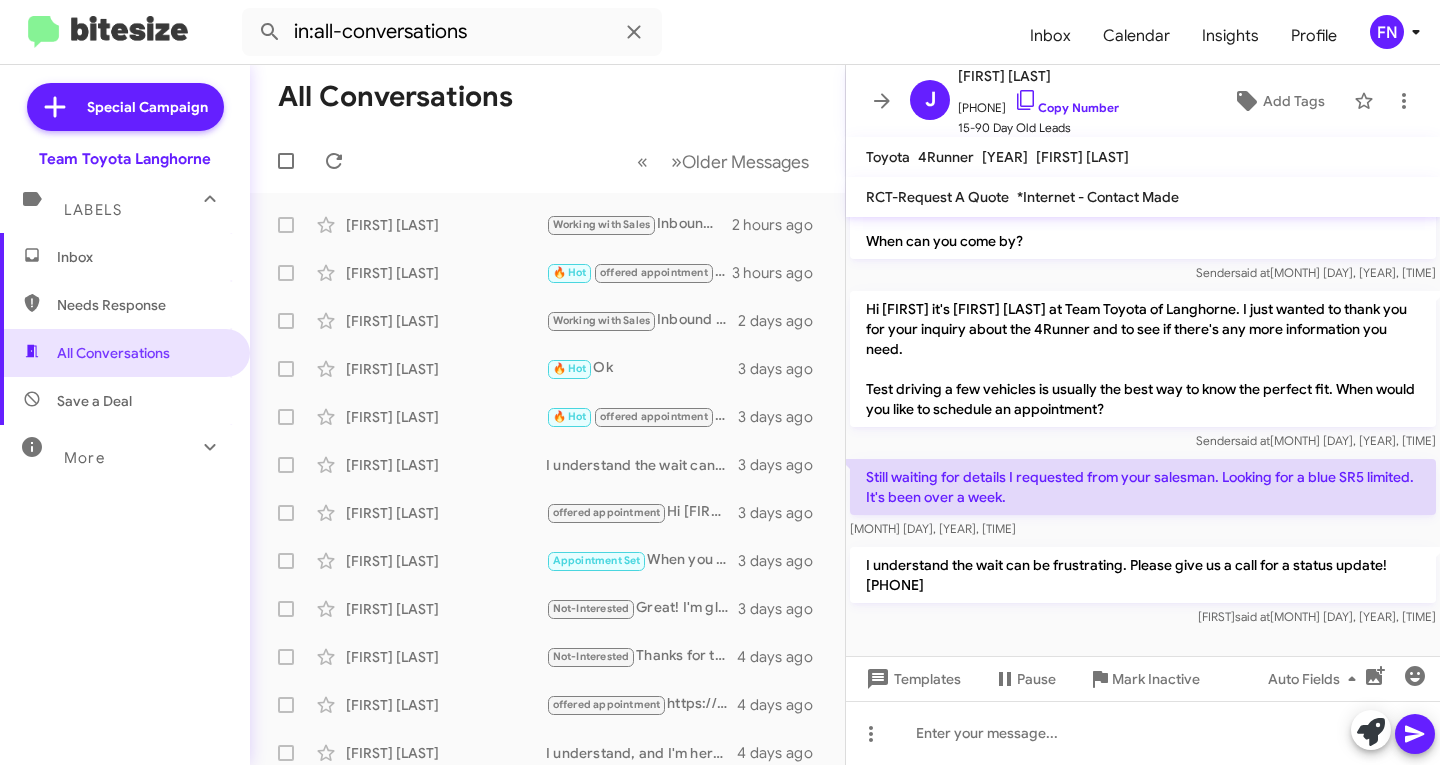 drag, startPoint x: 132, startPoint y: 260, endPoint x: 146, endPoint y: 262, distance: 14.142136 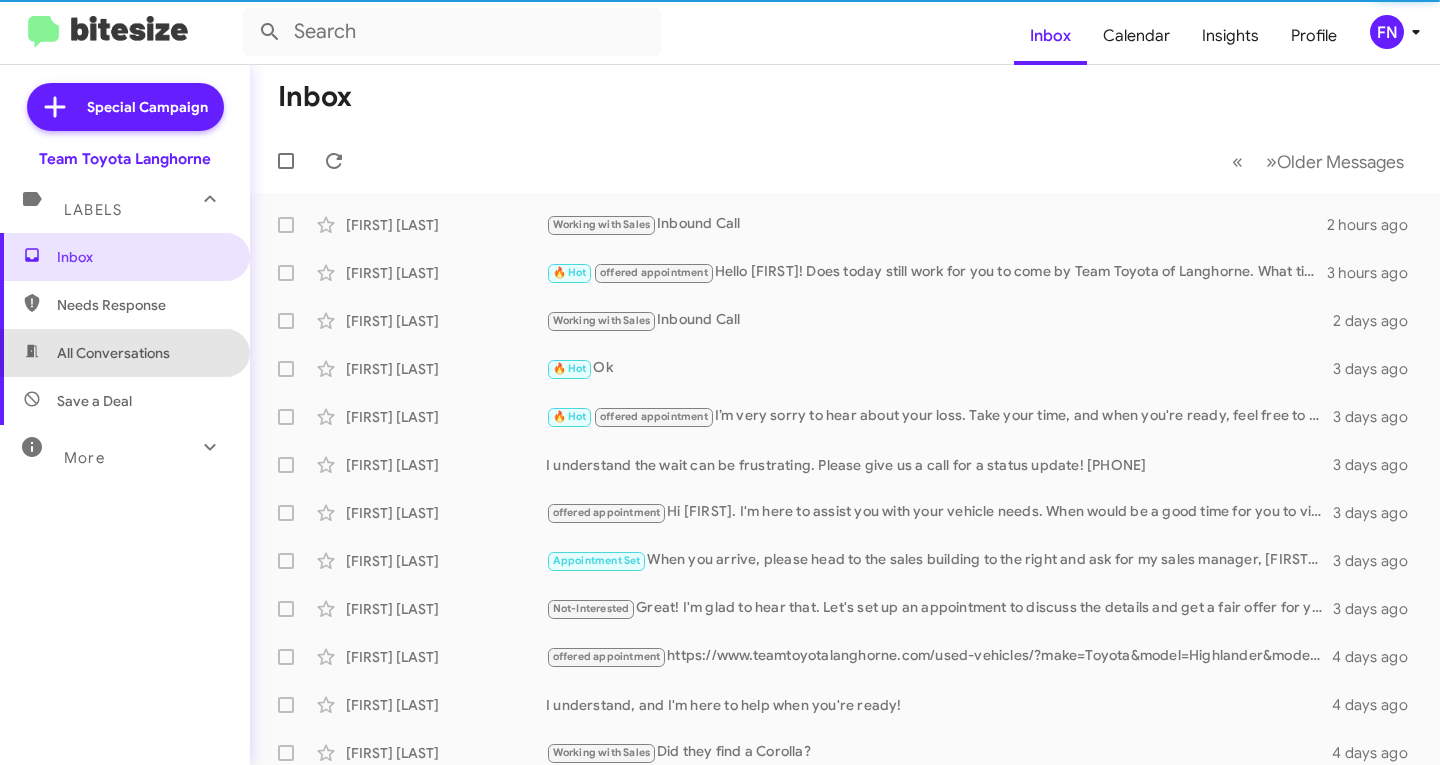 click on "All Conversations" at bounding box center [113, 353] 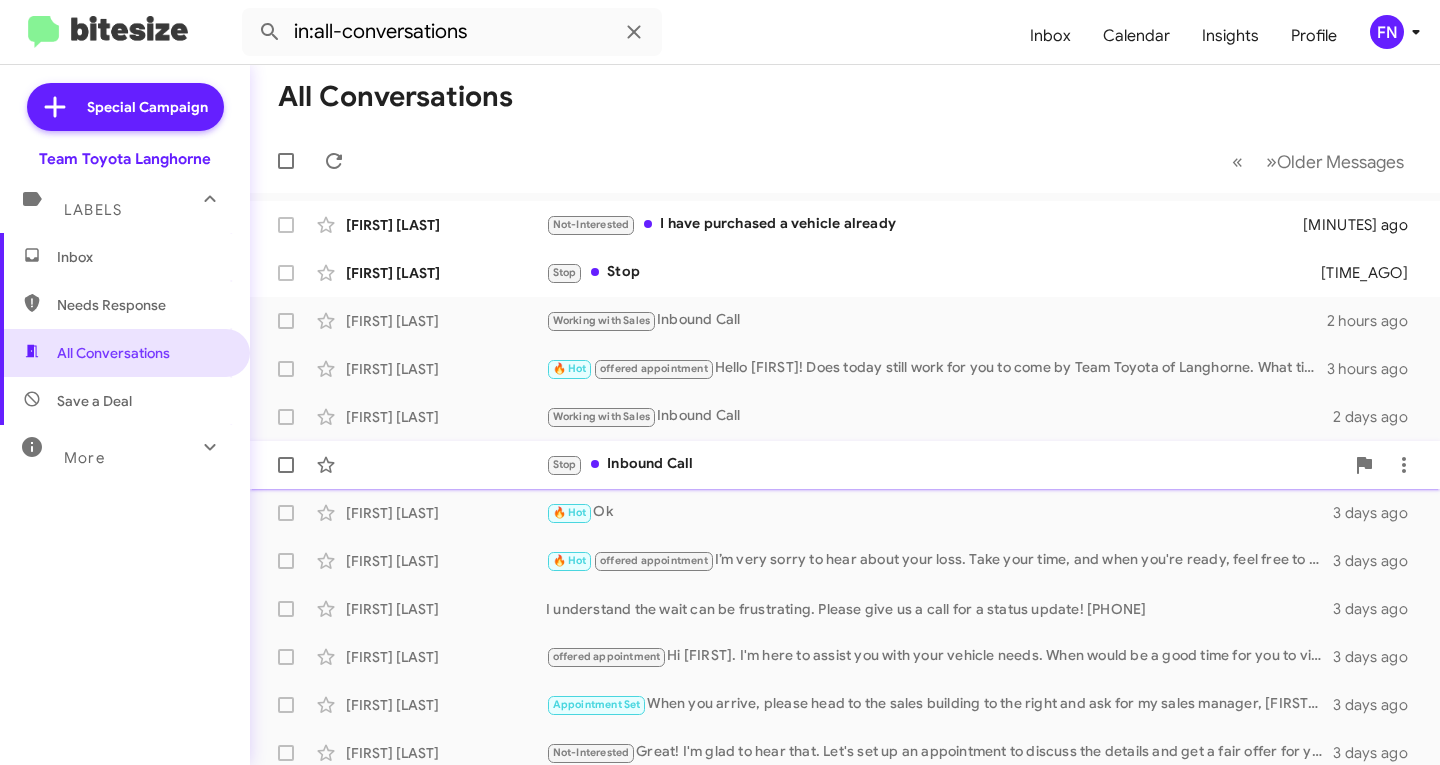click on "Stop 	Inbound Call 	[TIME_AGO]" 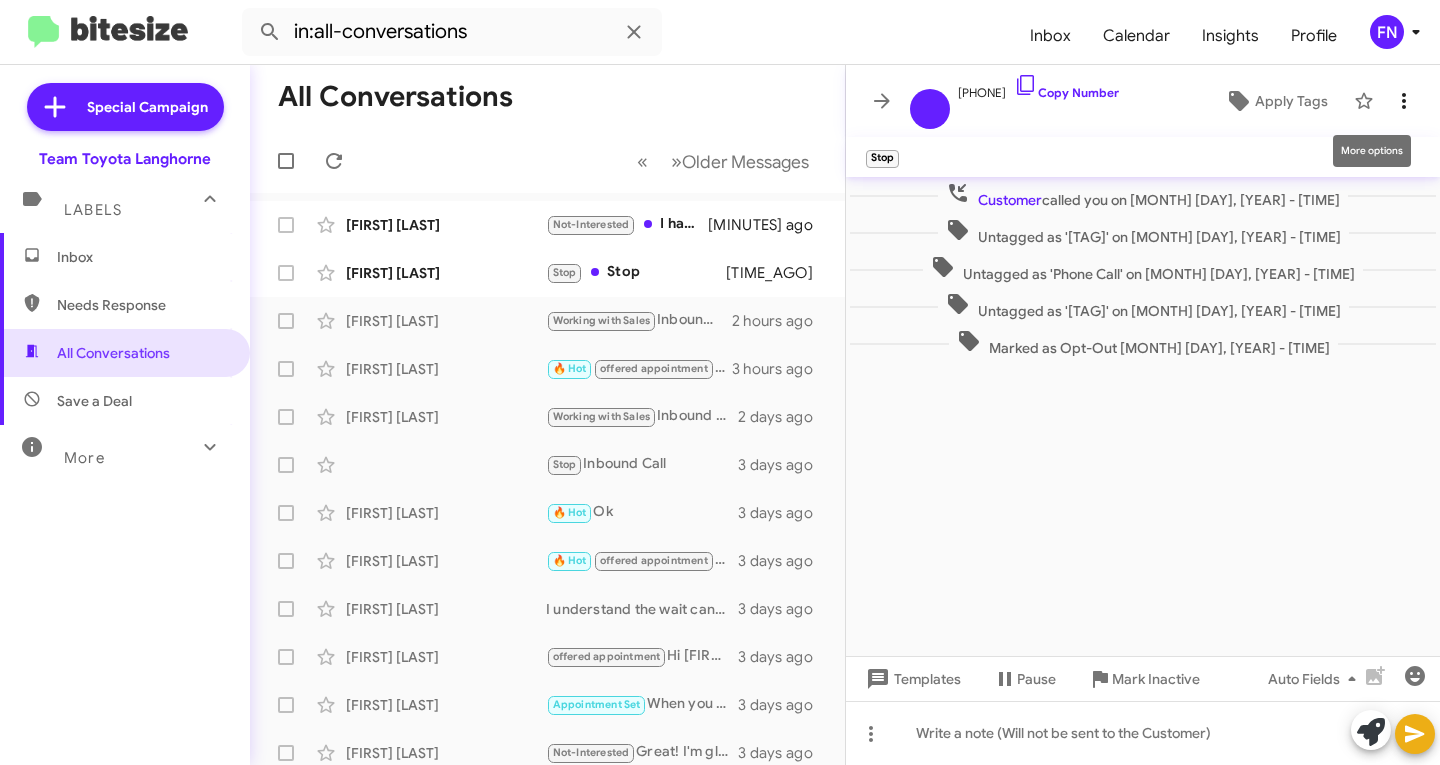 click 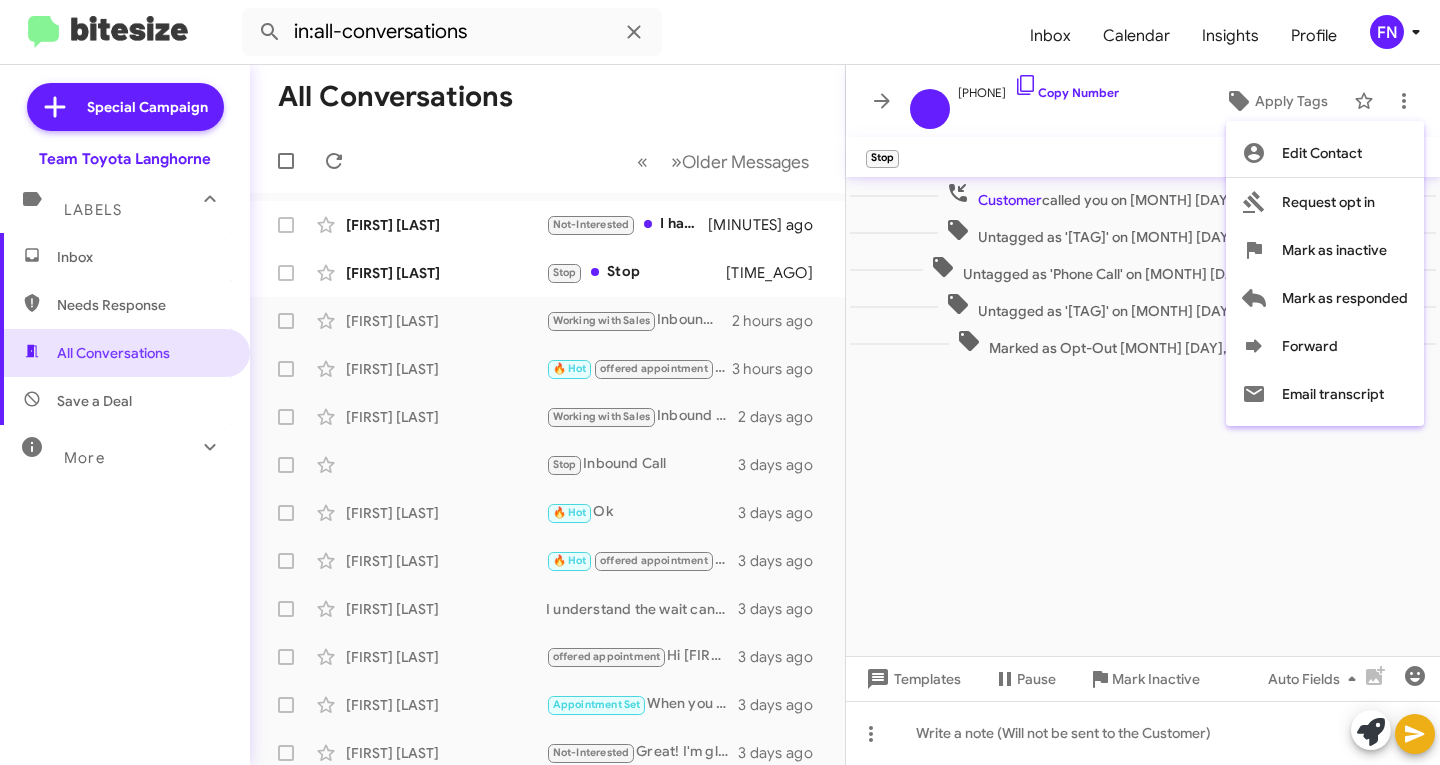 click at bounding box center [720, 382] 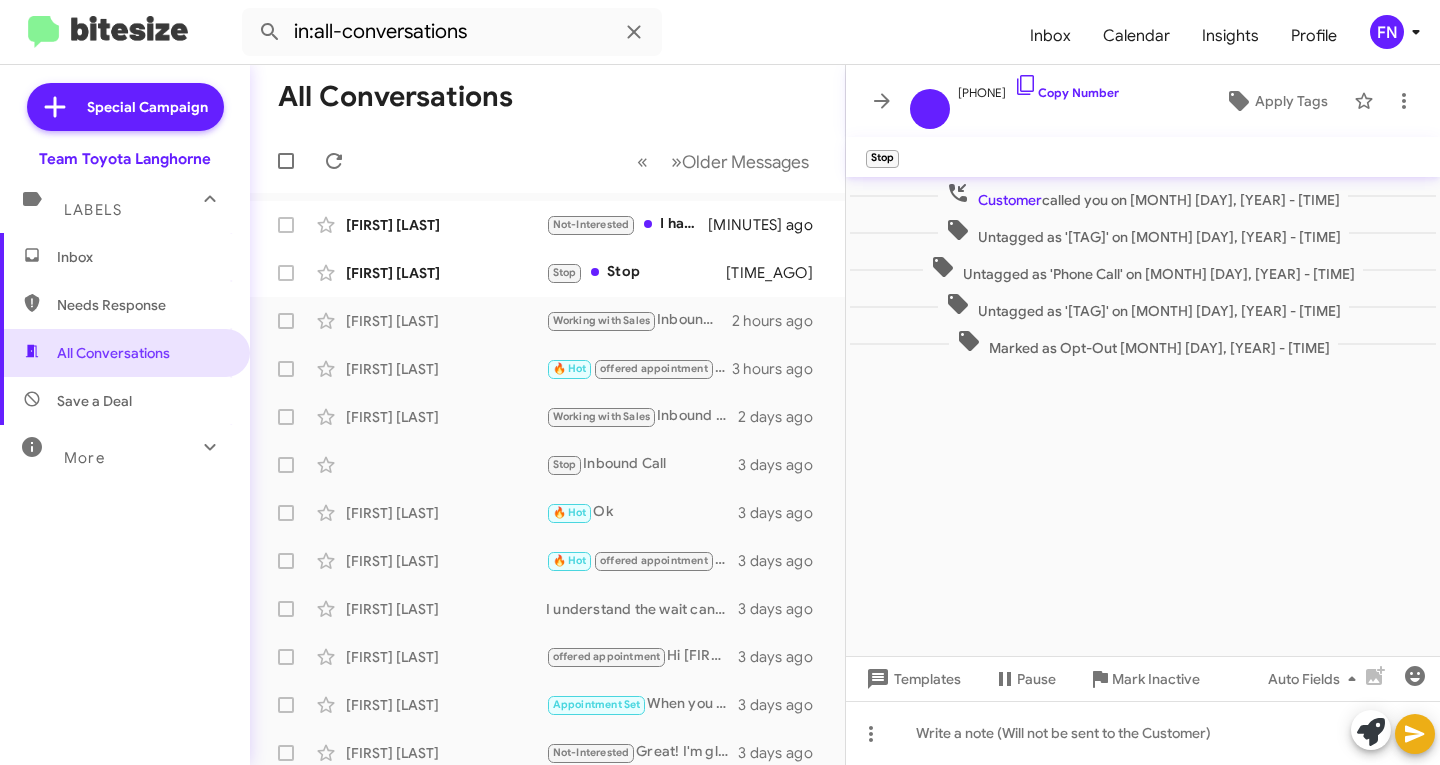click on "[FIRST] [LAST]" 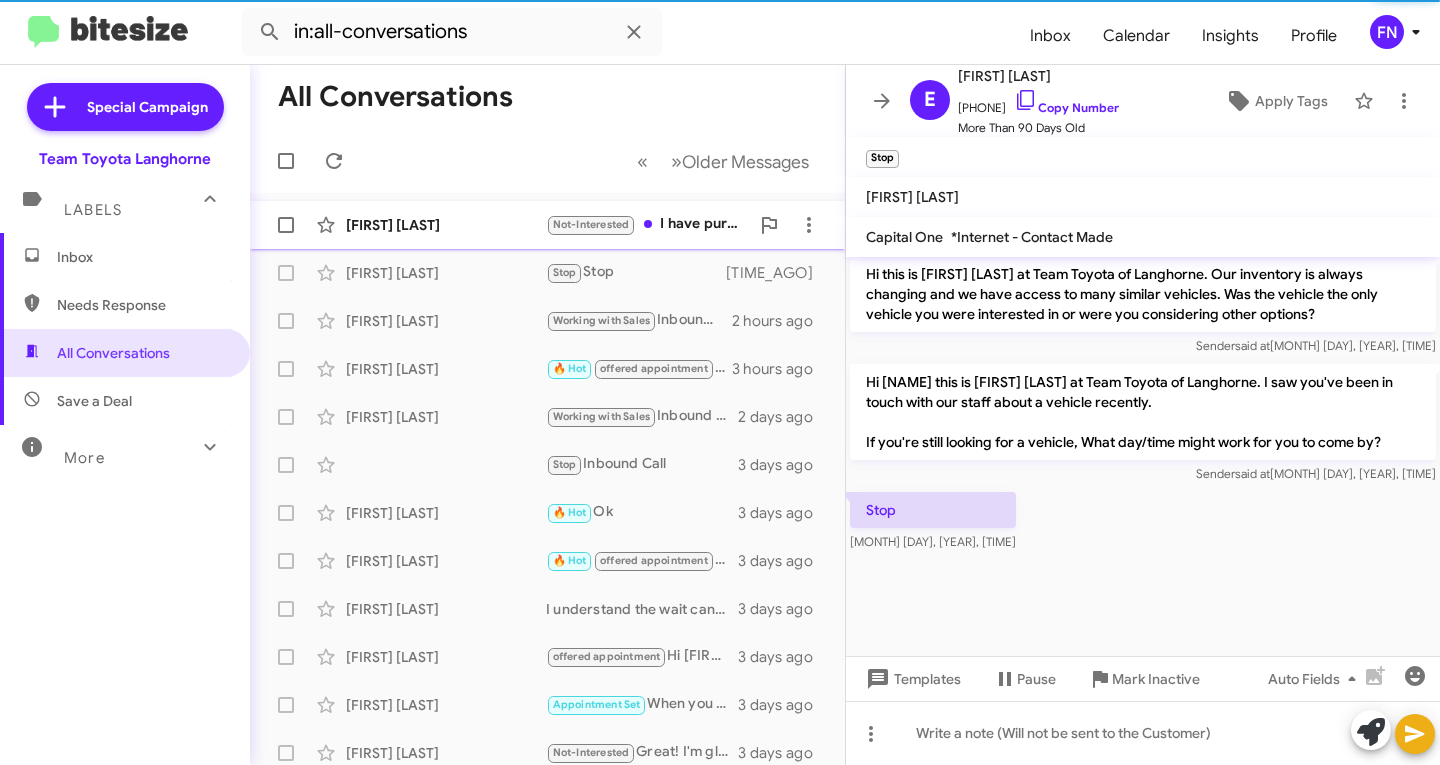 click on "[FIRST] [LAST] Not-Interested 	I have purchased a vehicle already 	[TIME_AGO]" 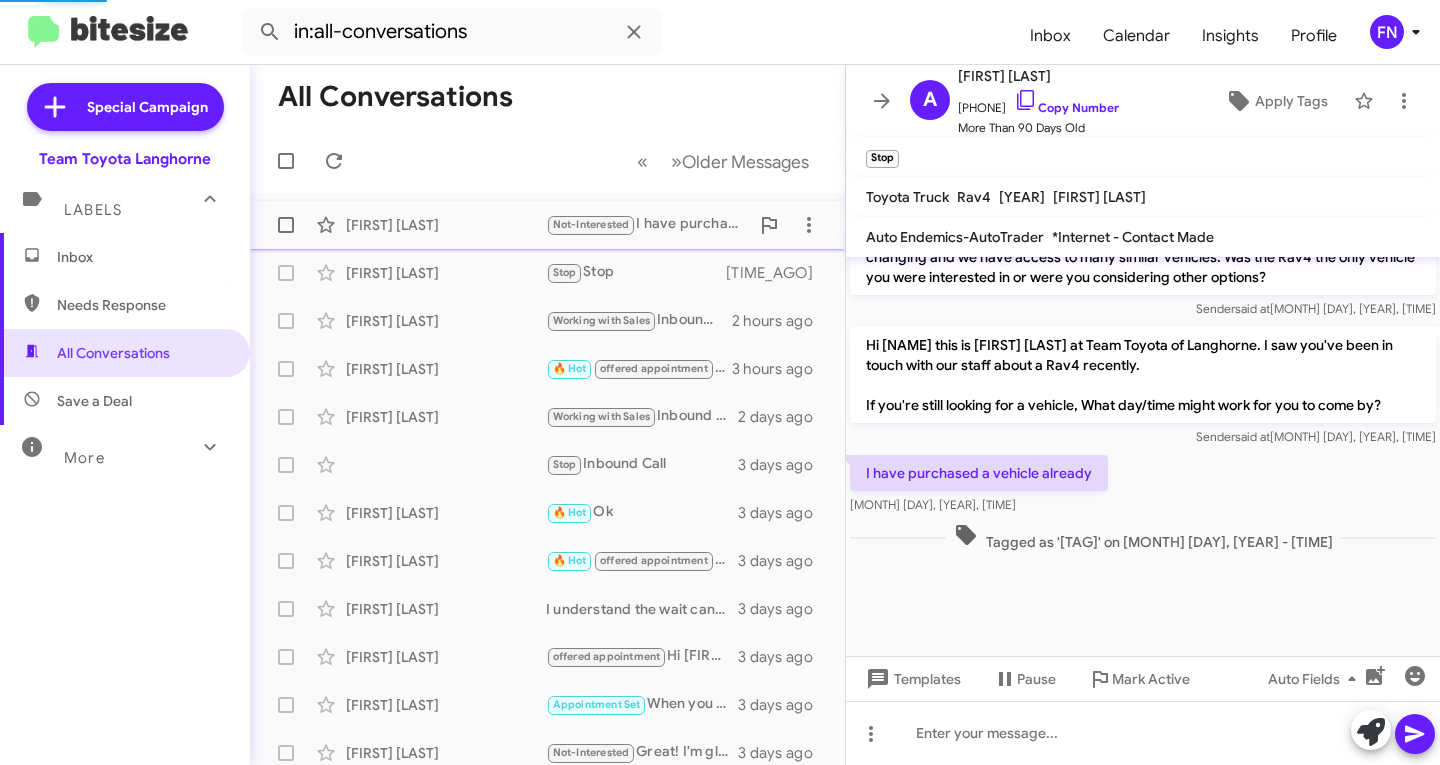 scroll, scrollTop: 2110, scrollLeft: 0, axis: vertical 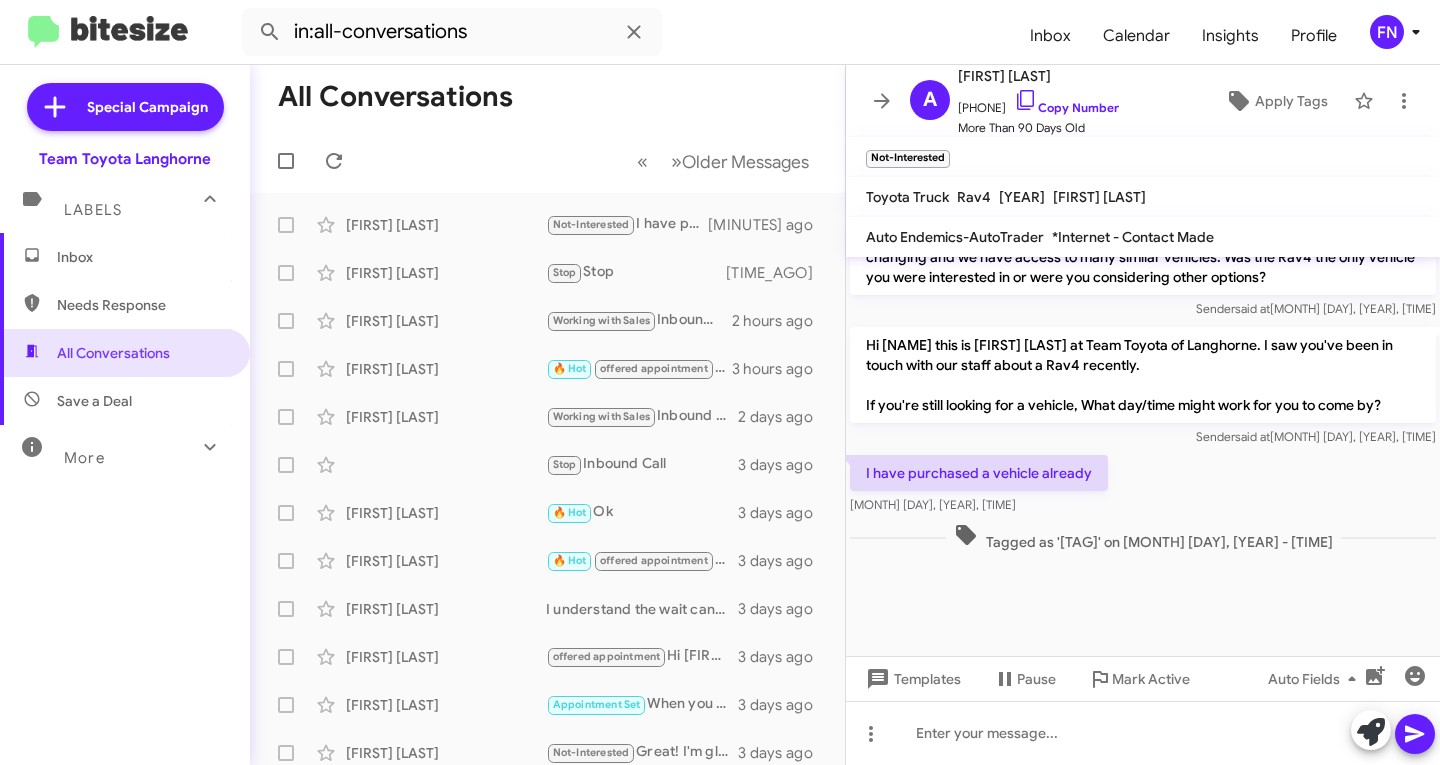 click on "Inbox" at bounding box center [125, 257] 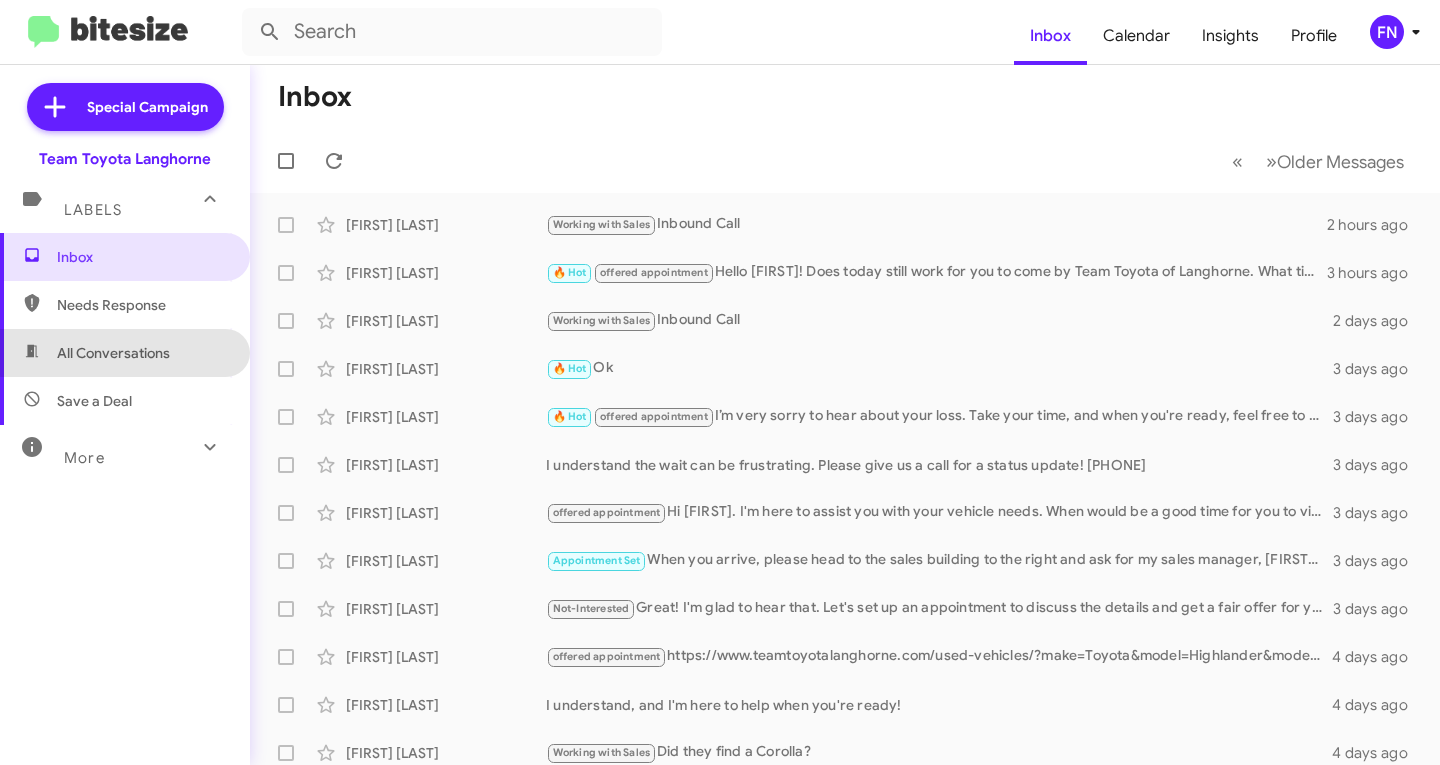 click on "All Conversations" at bounding box center [113, 353] 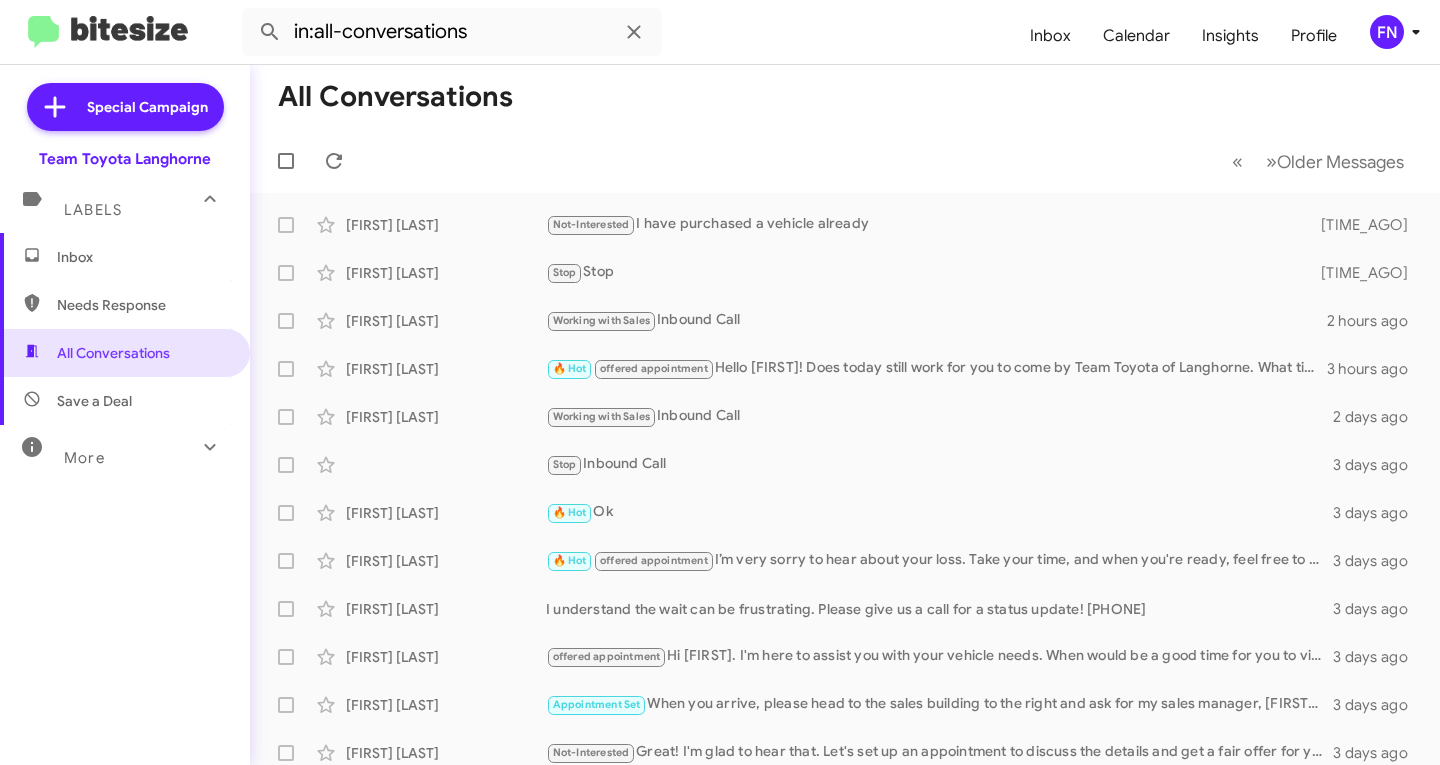 click on "Inbox" at bounding box center (142, 257) 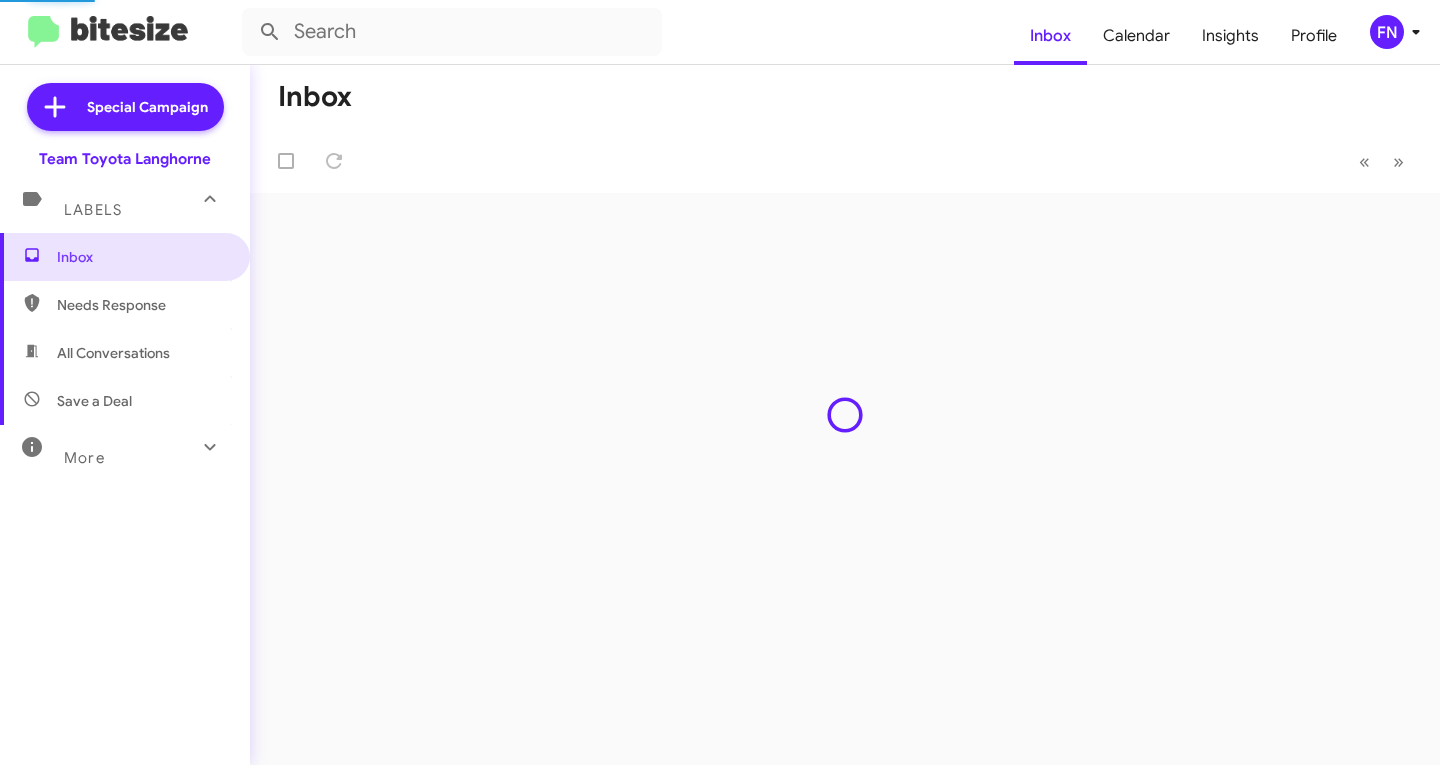 click on "All Conversations" at bounding box center [113, 353] 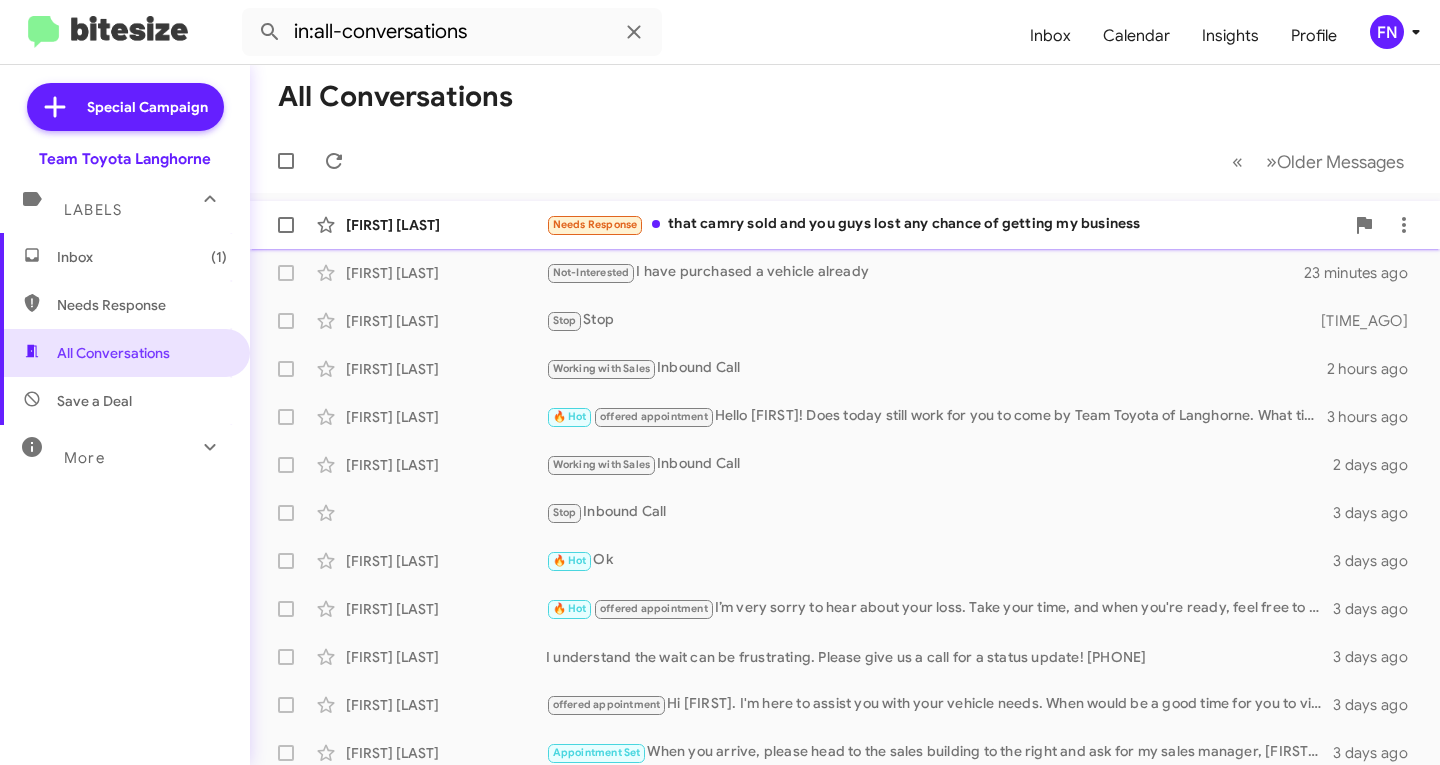 click on "Needs Response   that camry sold and you guys lost any chance of getting my business" 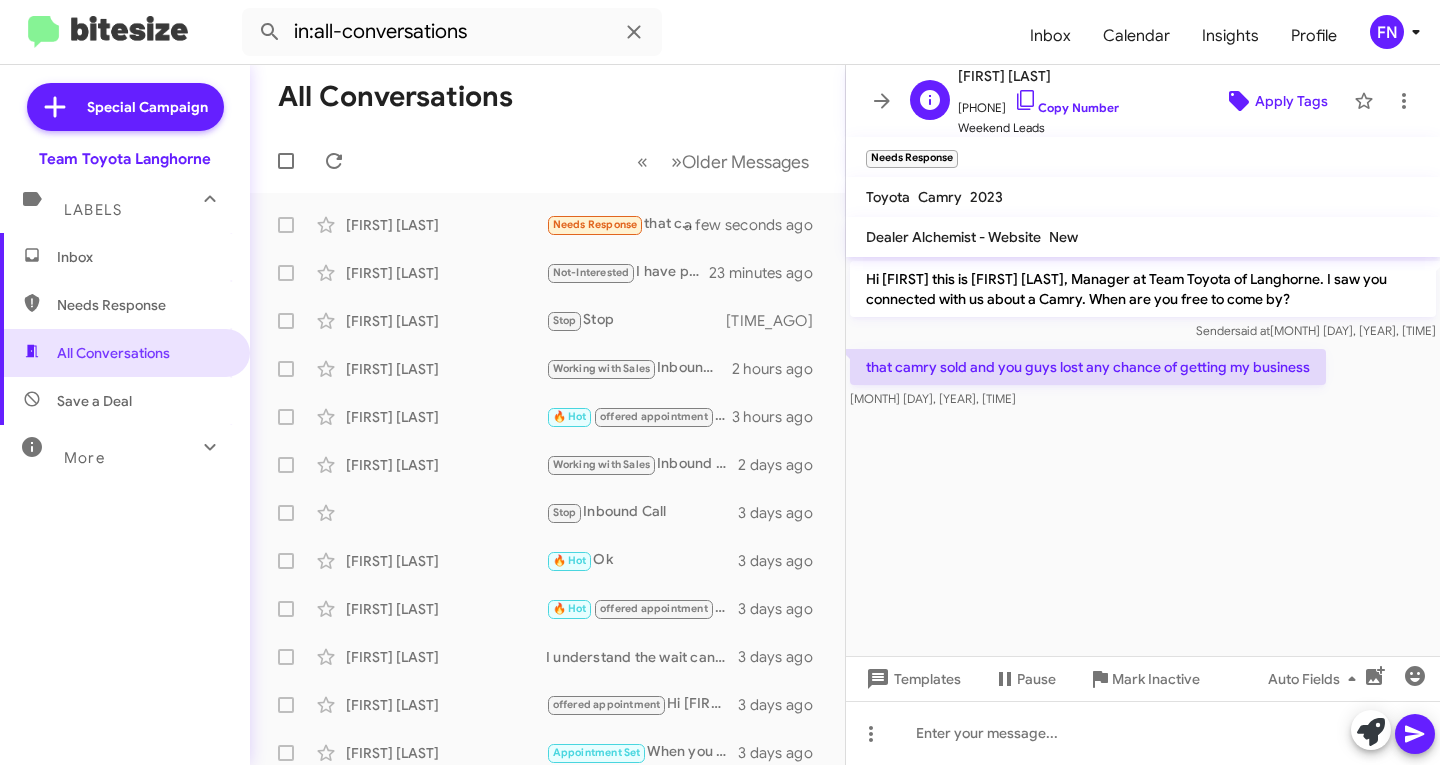 click 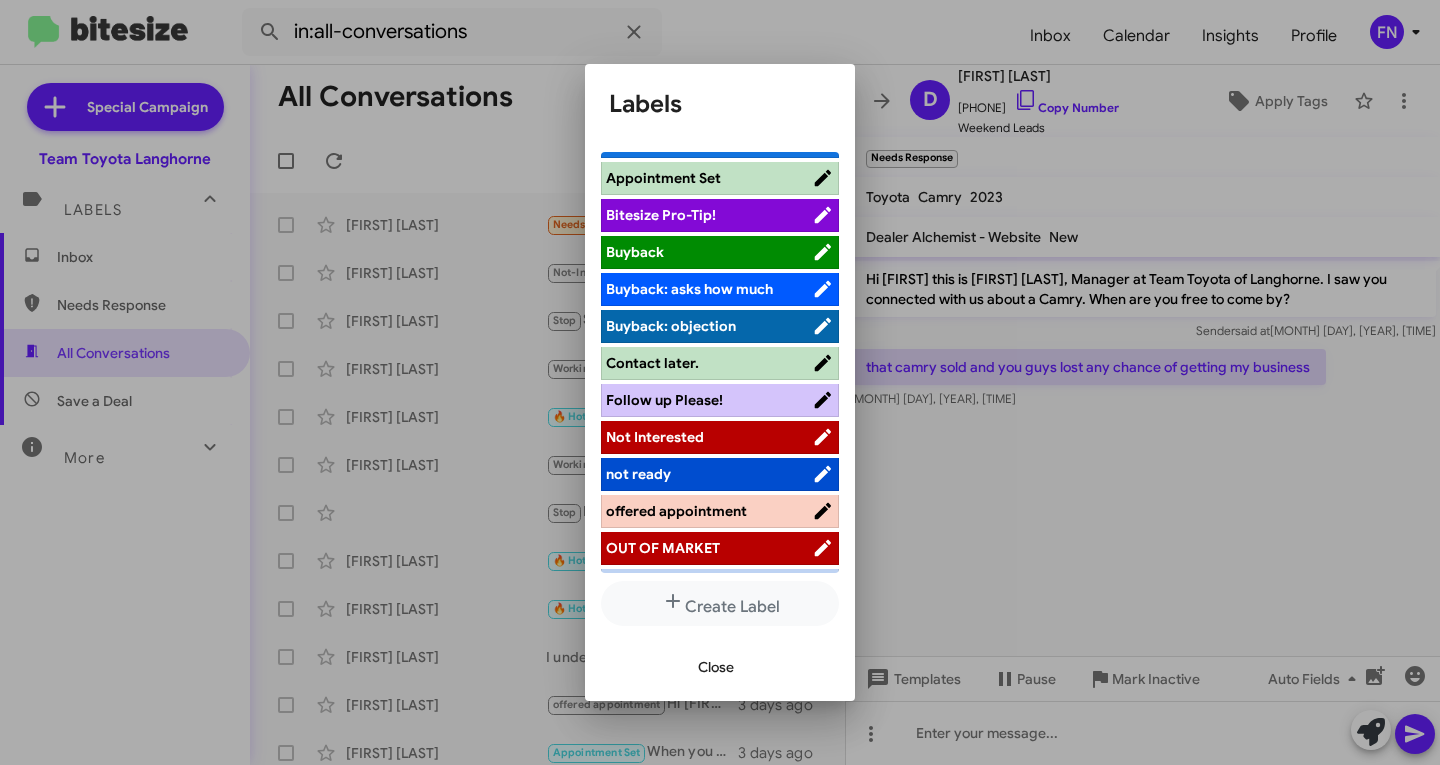 scroll, scrollTop: 283, scrollLeft: 0, axis: vertical 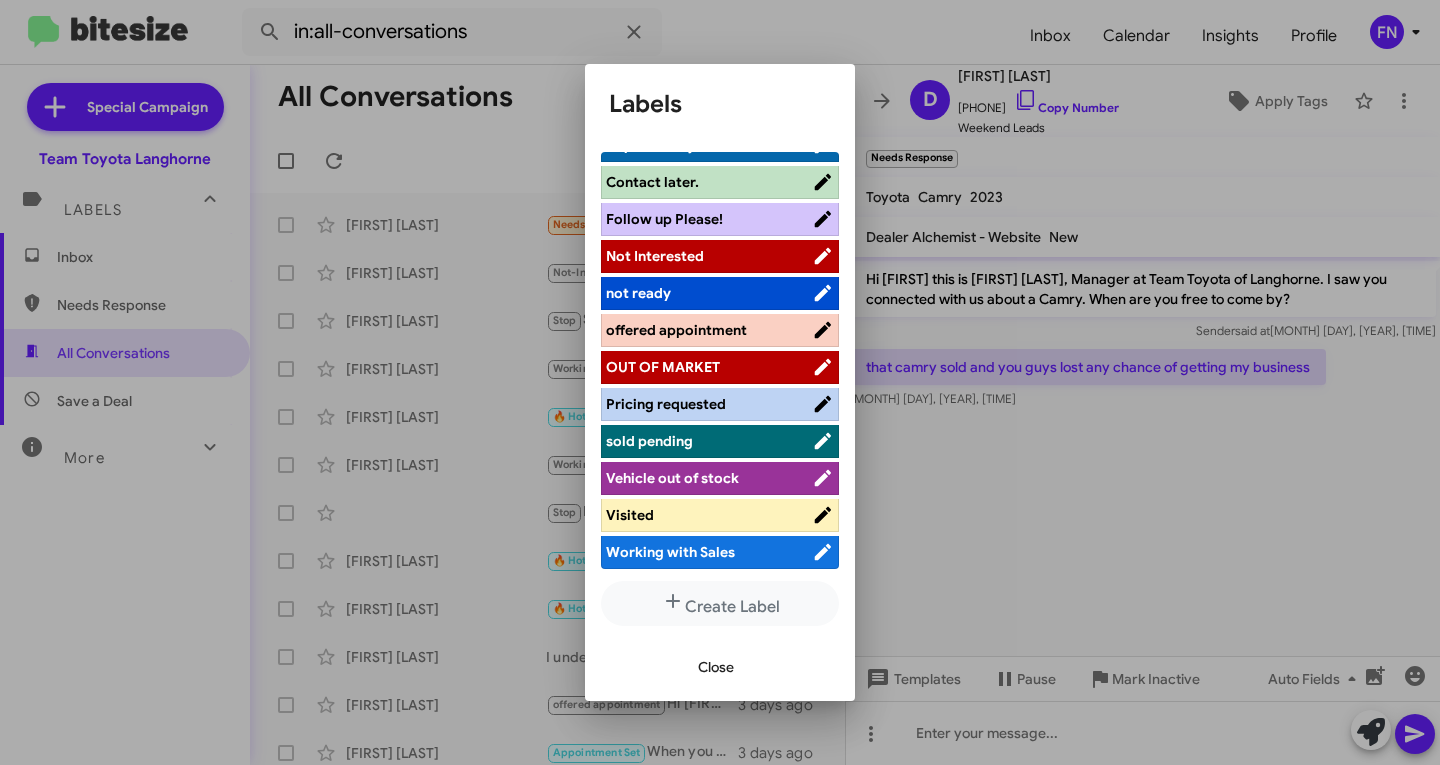 click on "Not Interested" at bounding box center (709, 256) 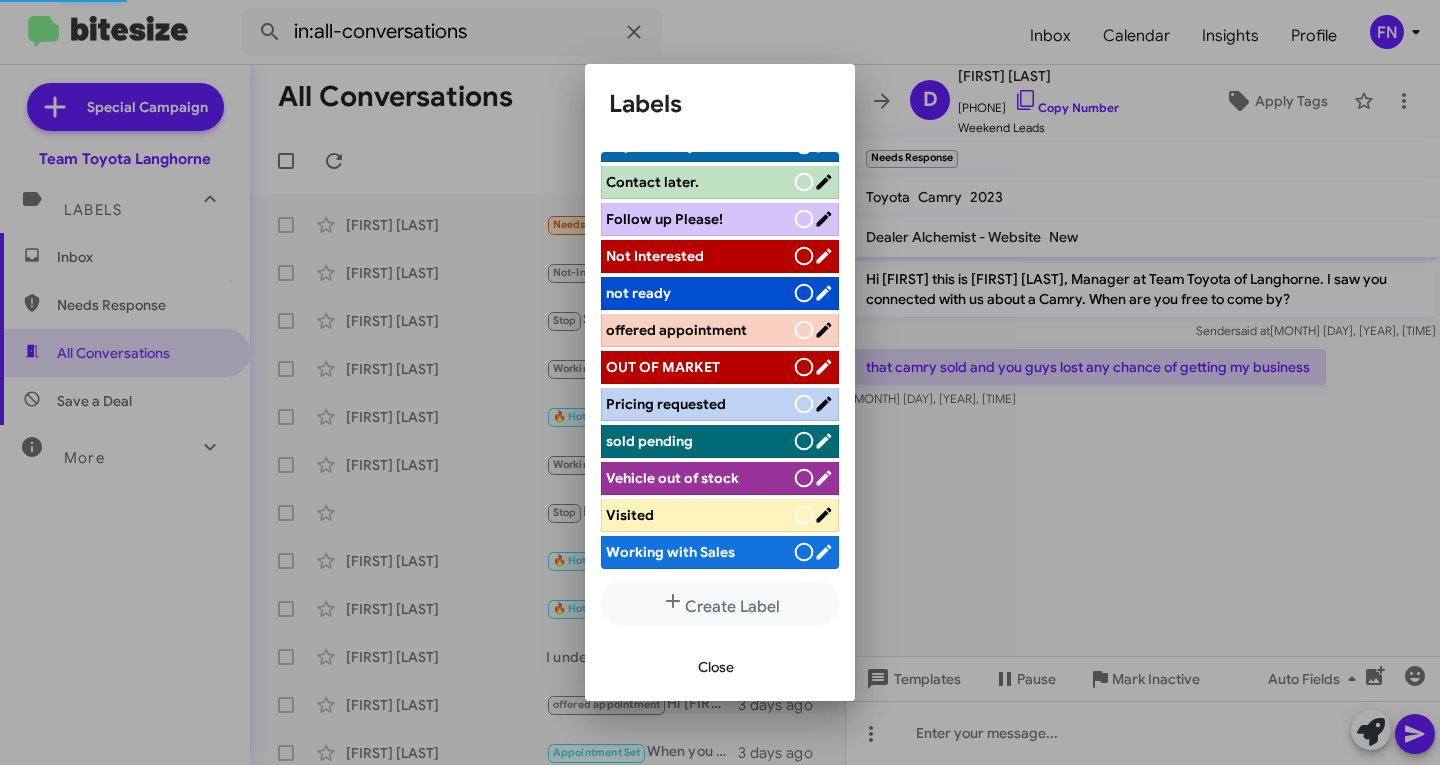 scroll, scrollTop: 283, scrollLeft: 0, axis: vertical 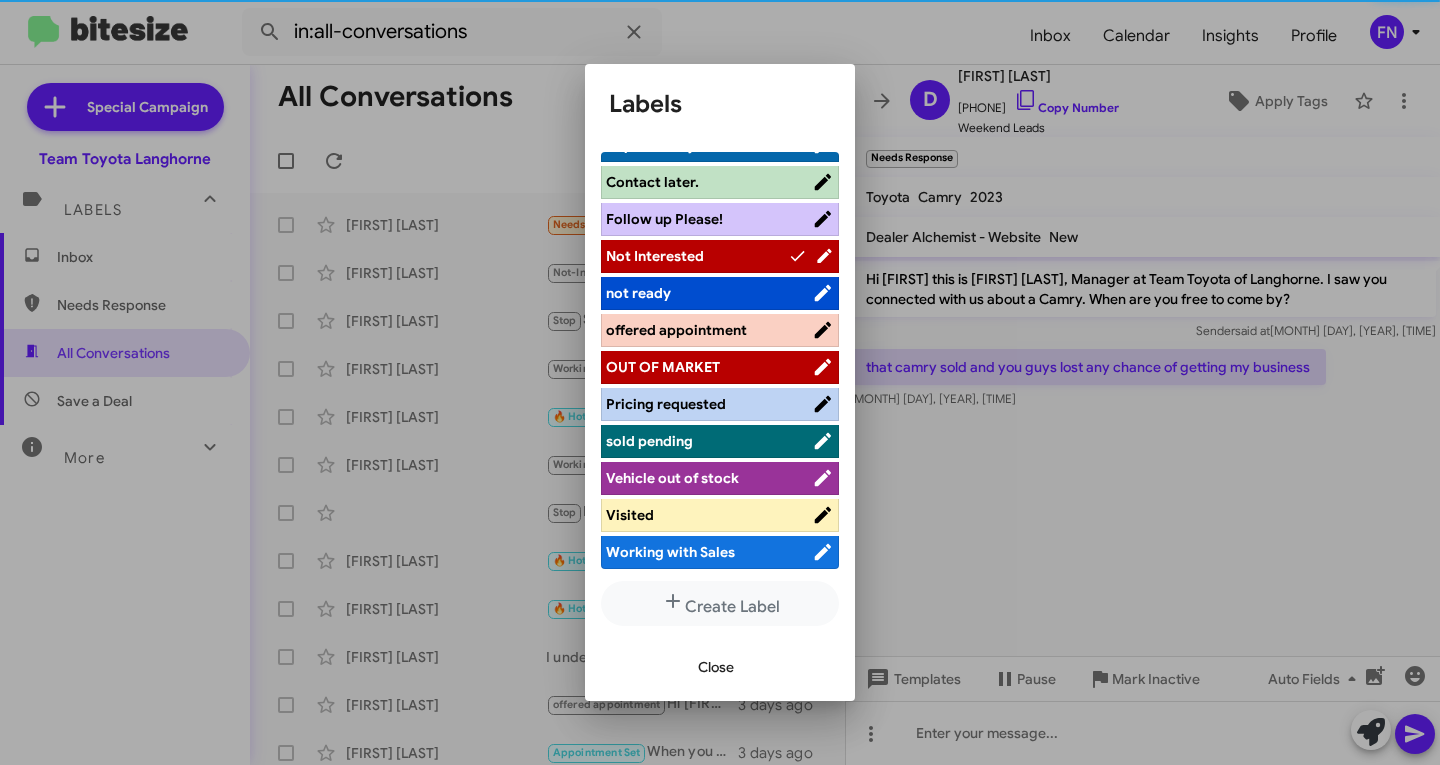 click on "Close" at bounding box center (716, 667) 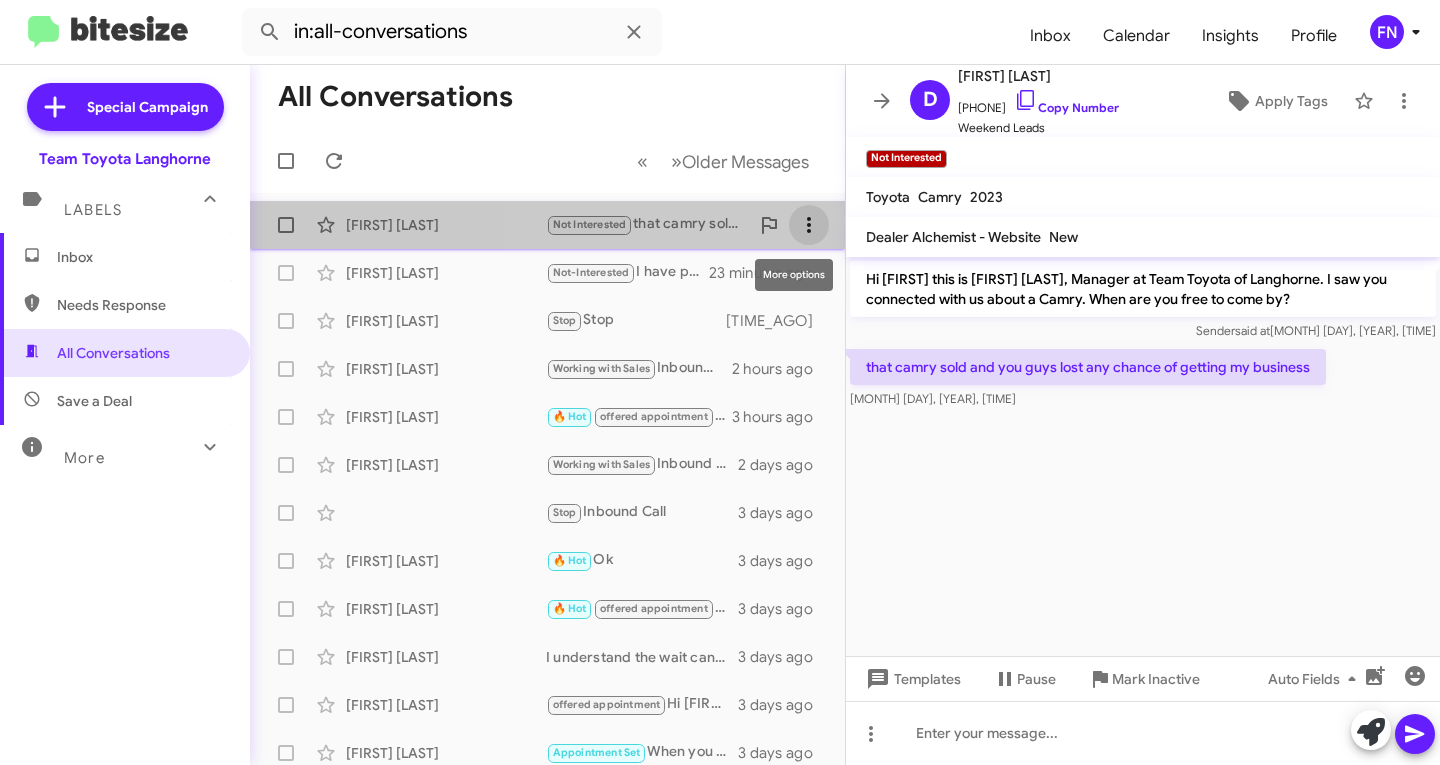 click 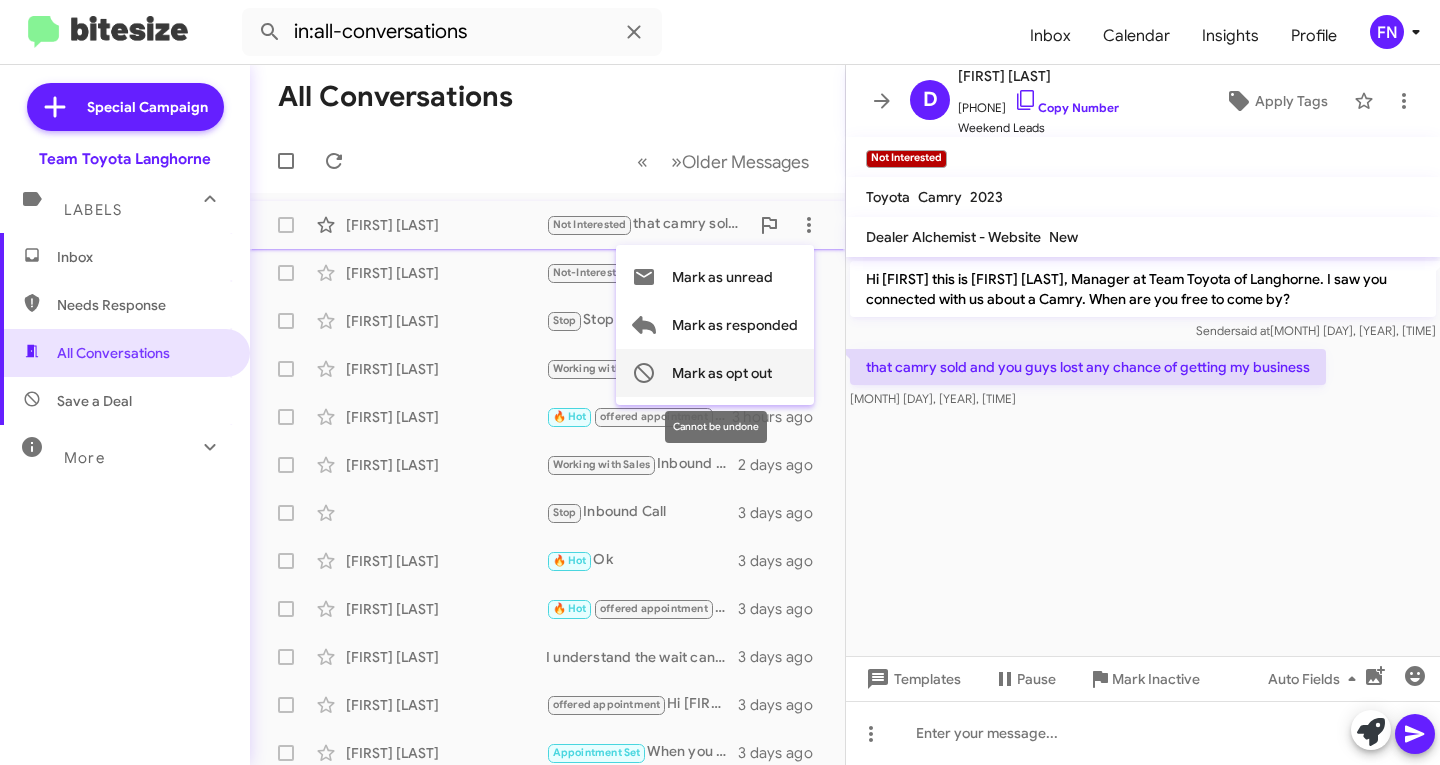 click on "Mark as opt out" at bounding box center [722, 373] 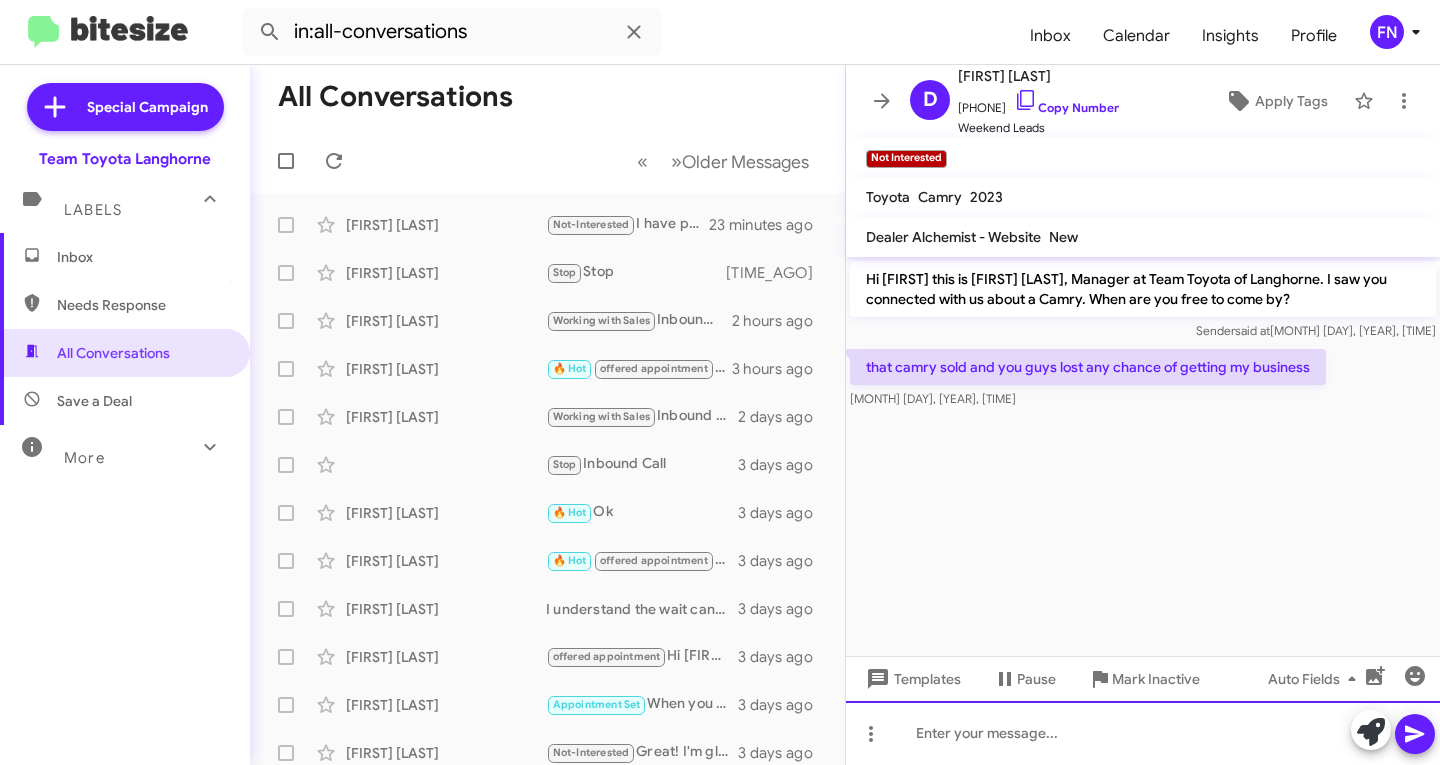 click 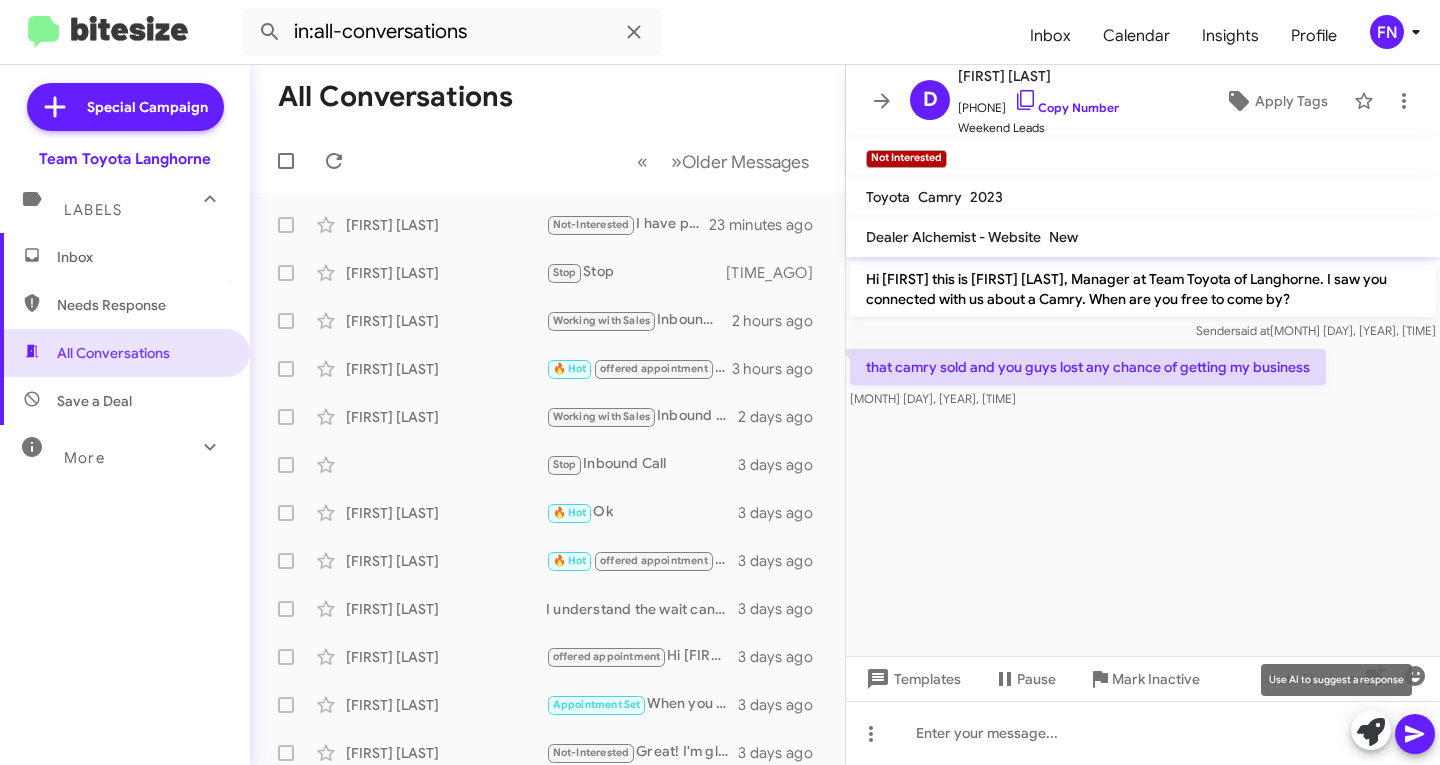 click 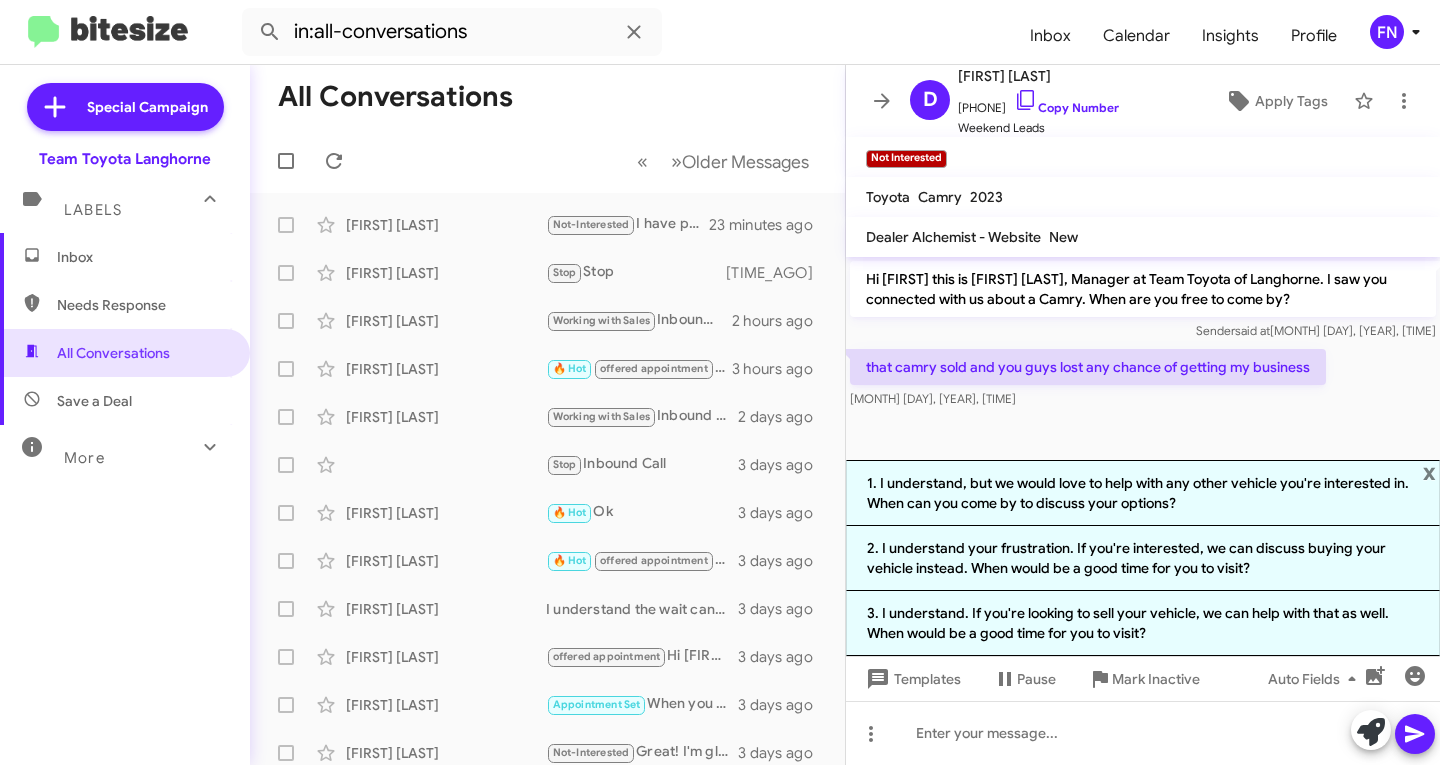click on "that camry sold and you guys lost any chance of getting my business" 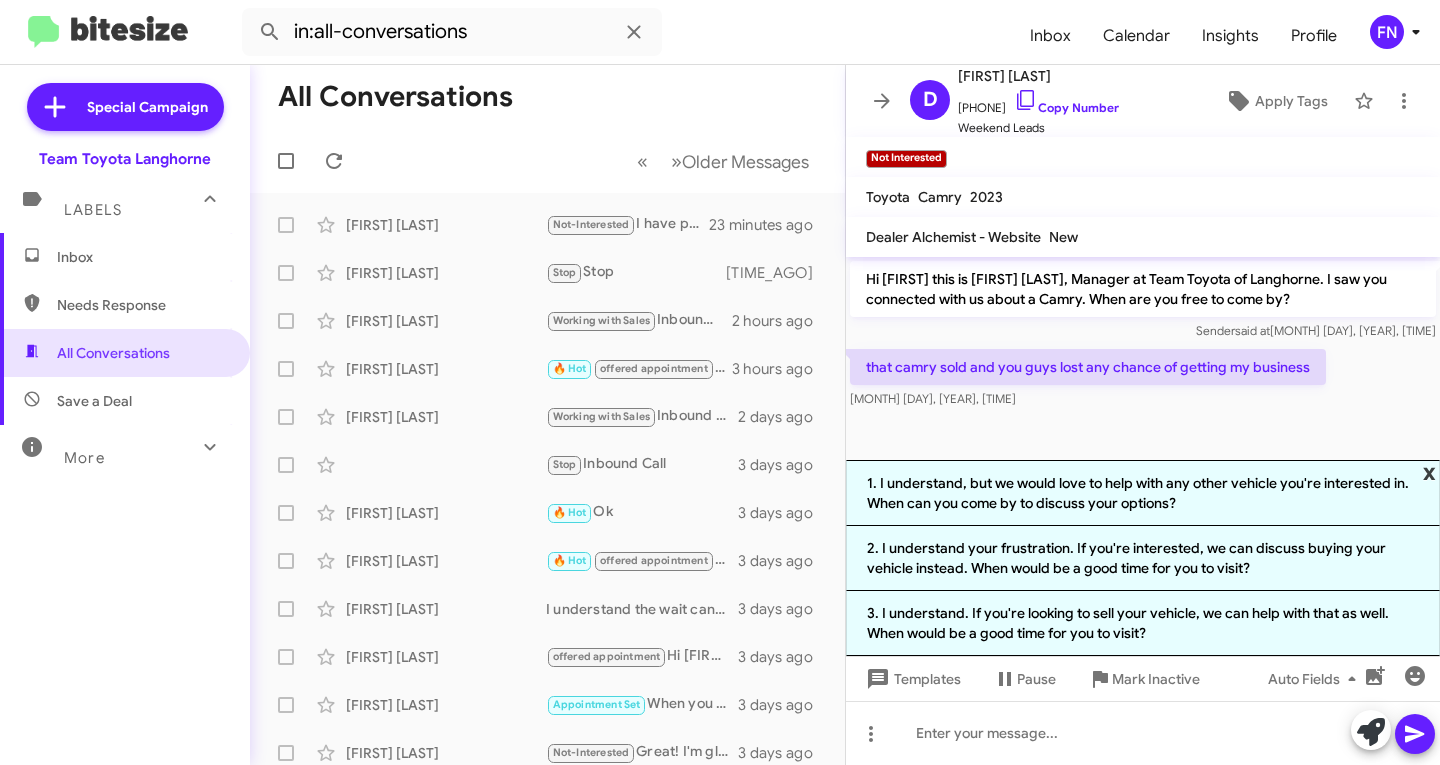 click on "x" 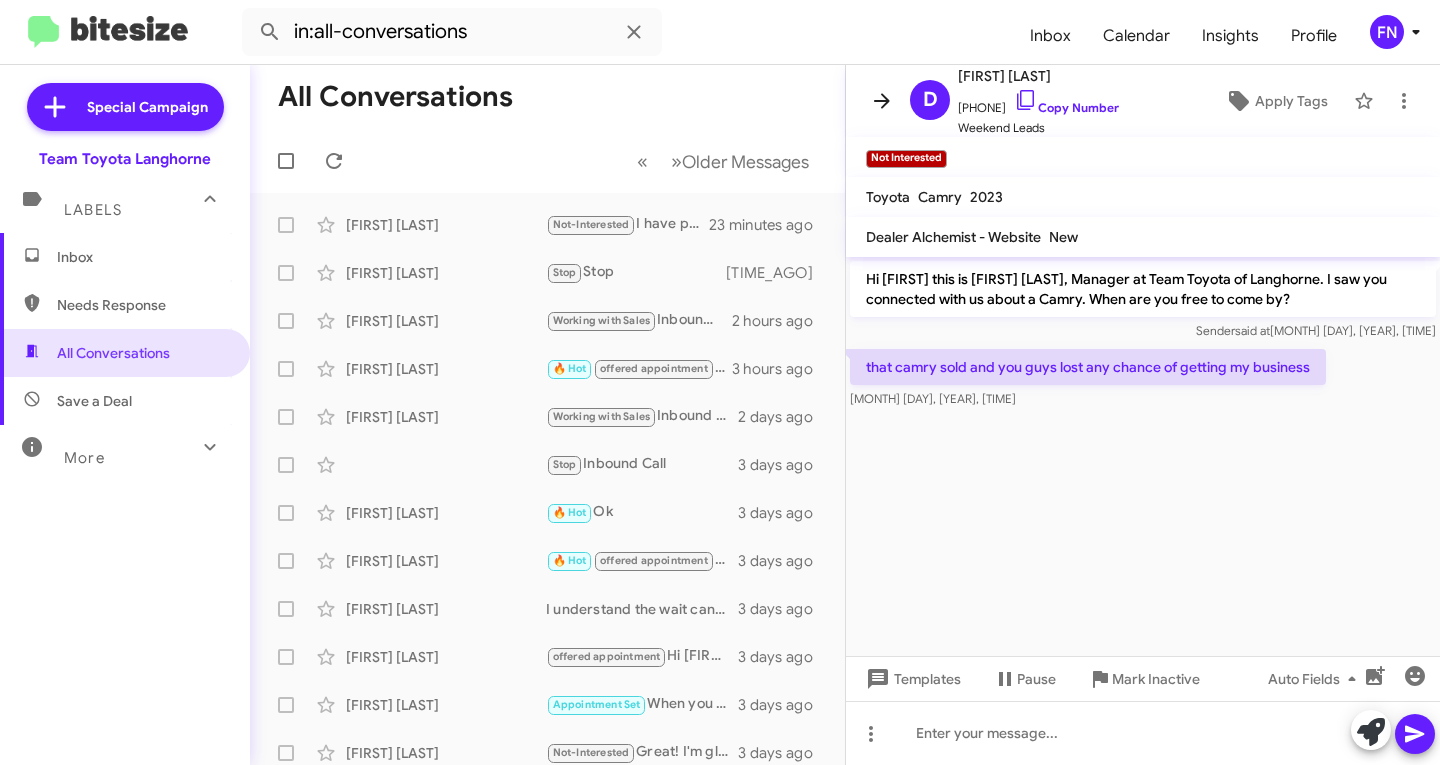 click 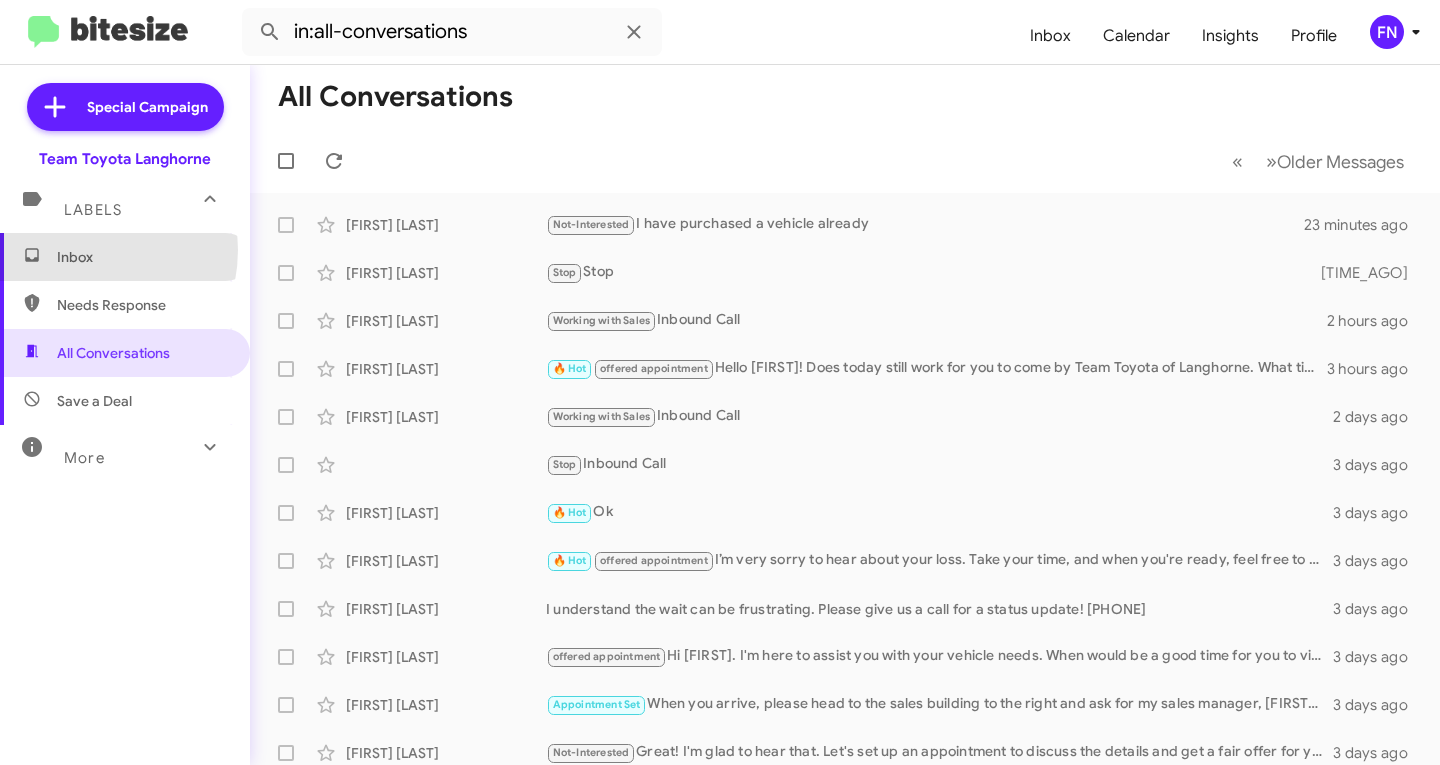 click on "Inbox" at bounding box center (142, 257) 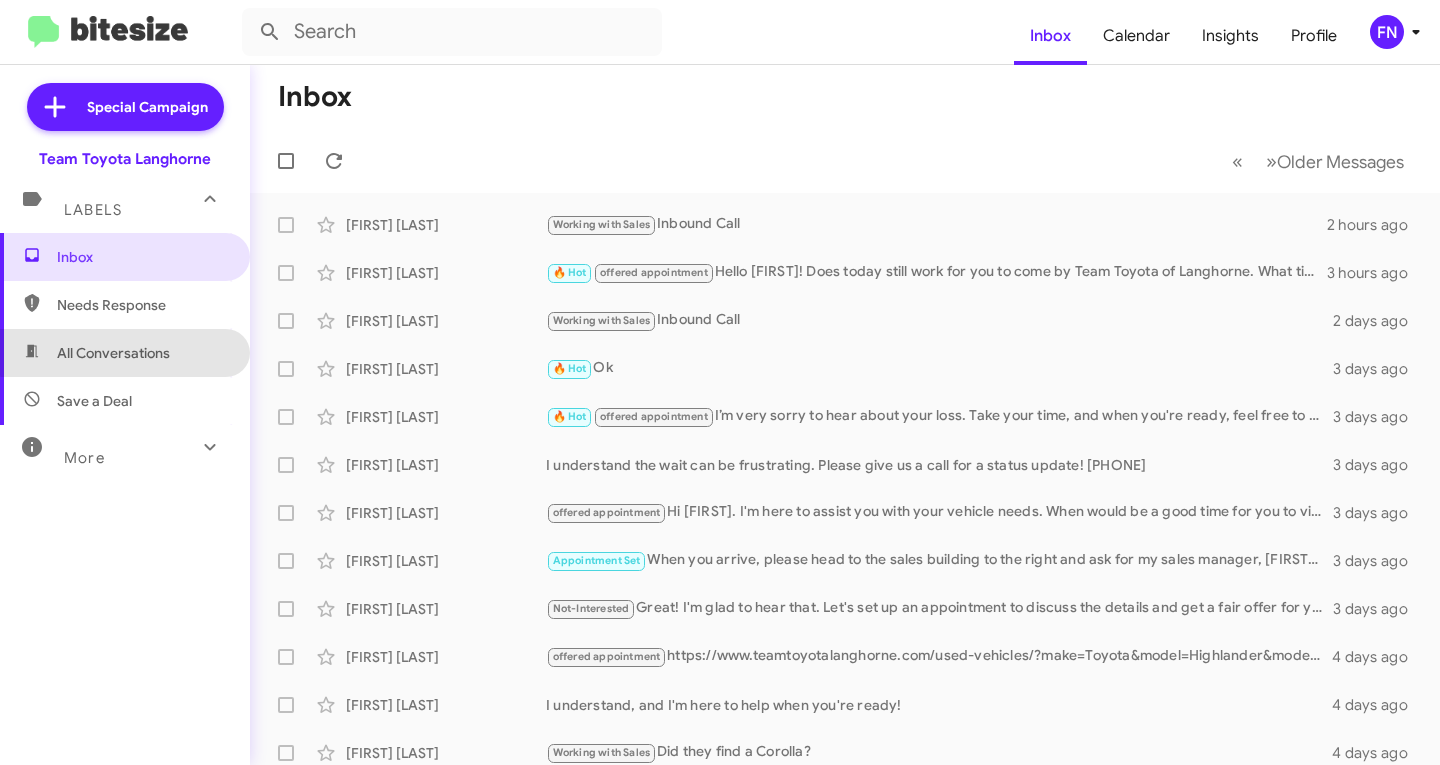 click on "All Conversations" at bounding box center [113, 353] 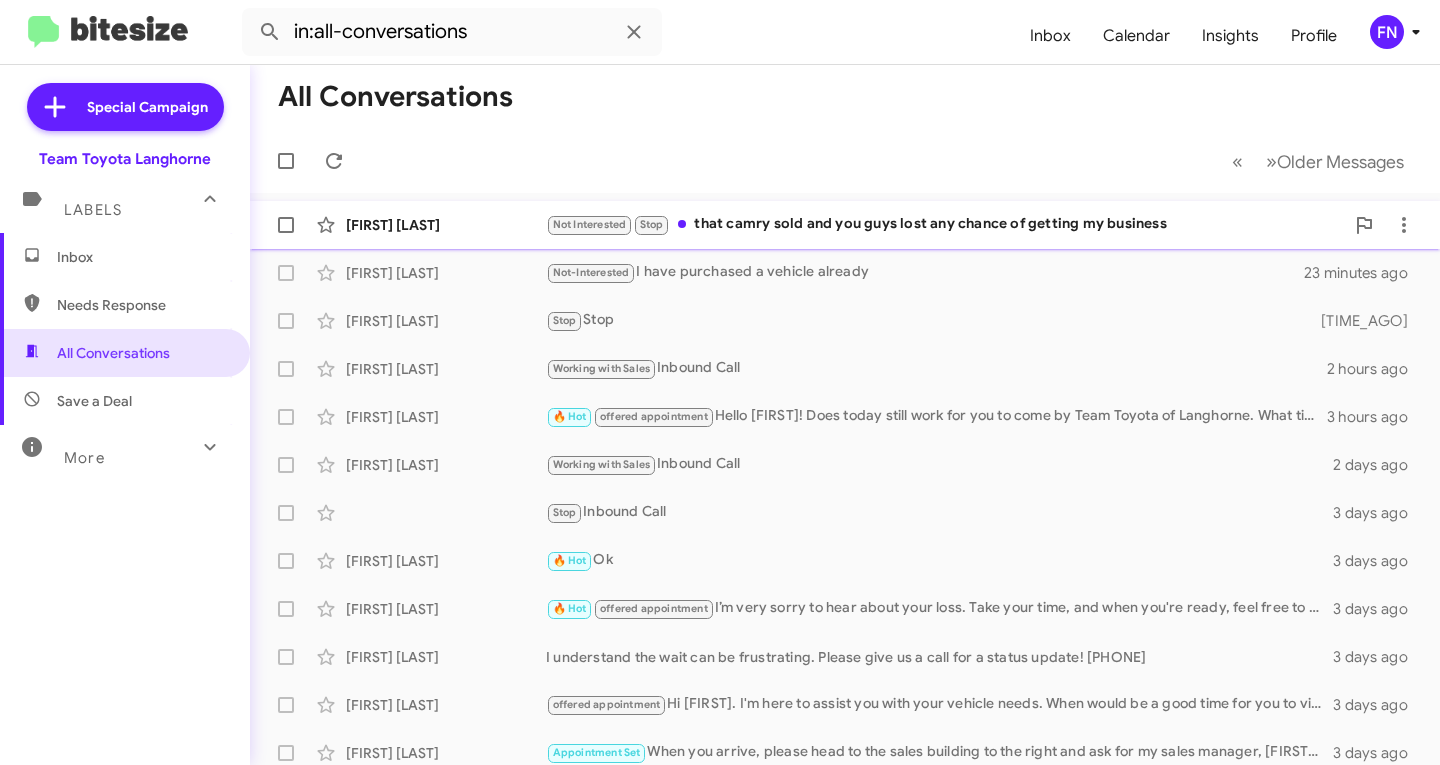 click on "[FIRST] [LAST] Not Interested 	Stop 	that camry sold and you guys lost any chance of getting my business 	a [TIME_AGO]" 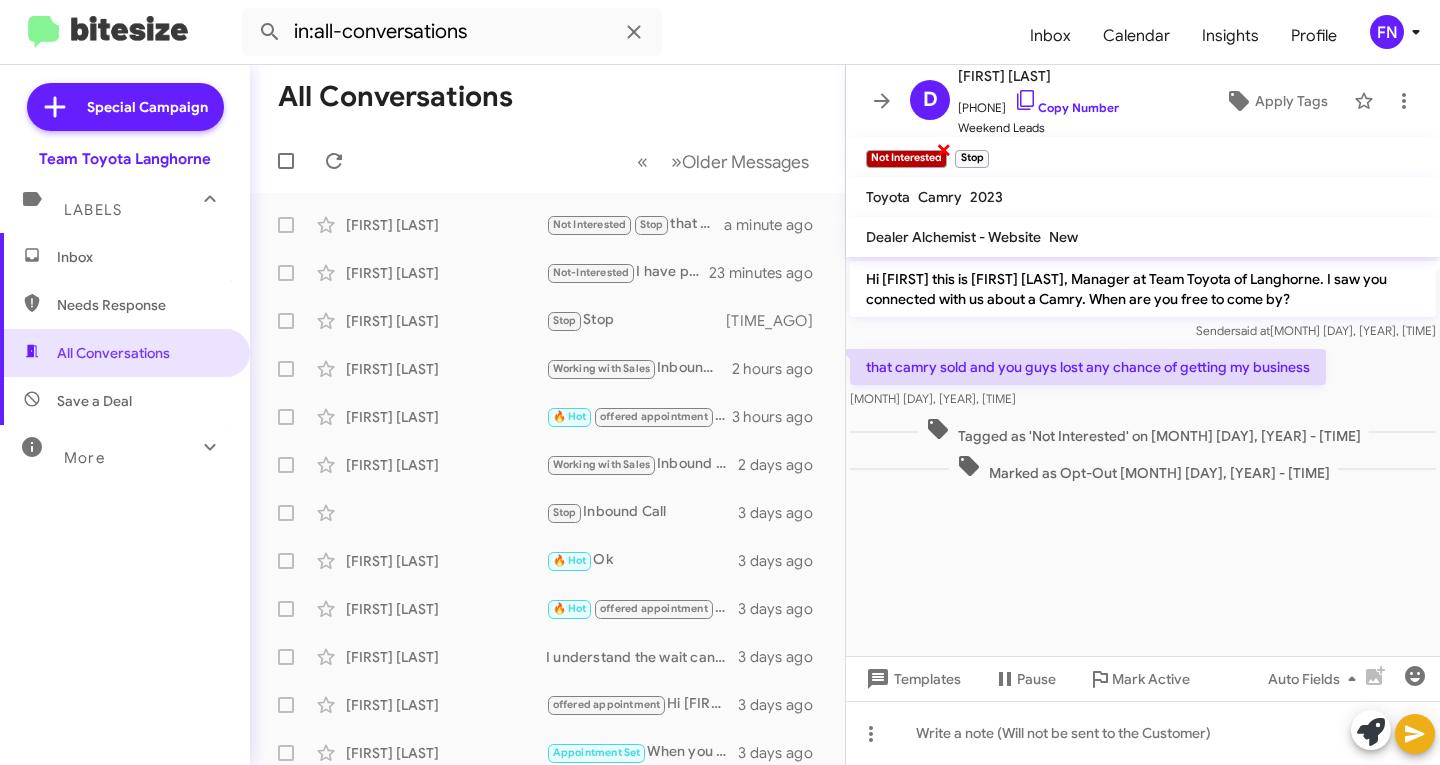 click on "×" 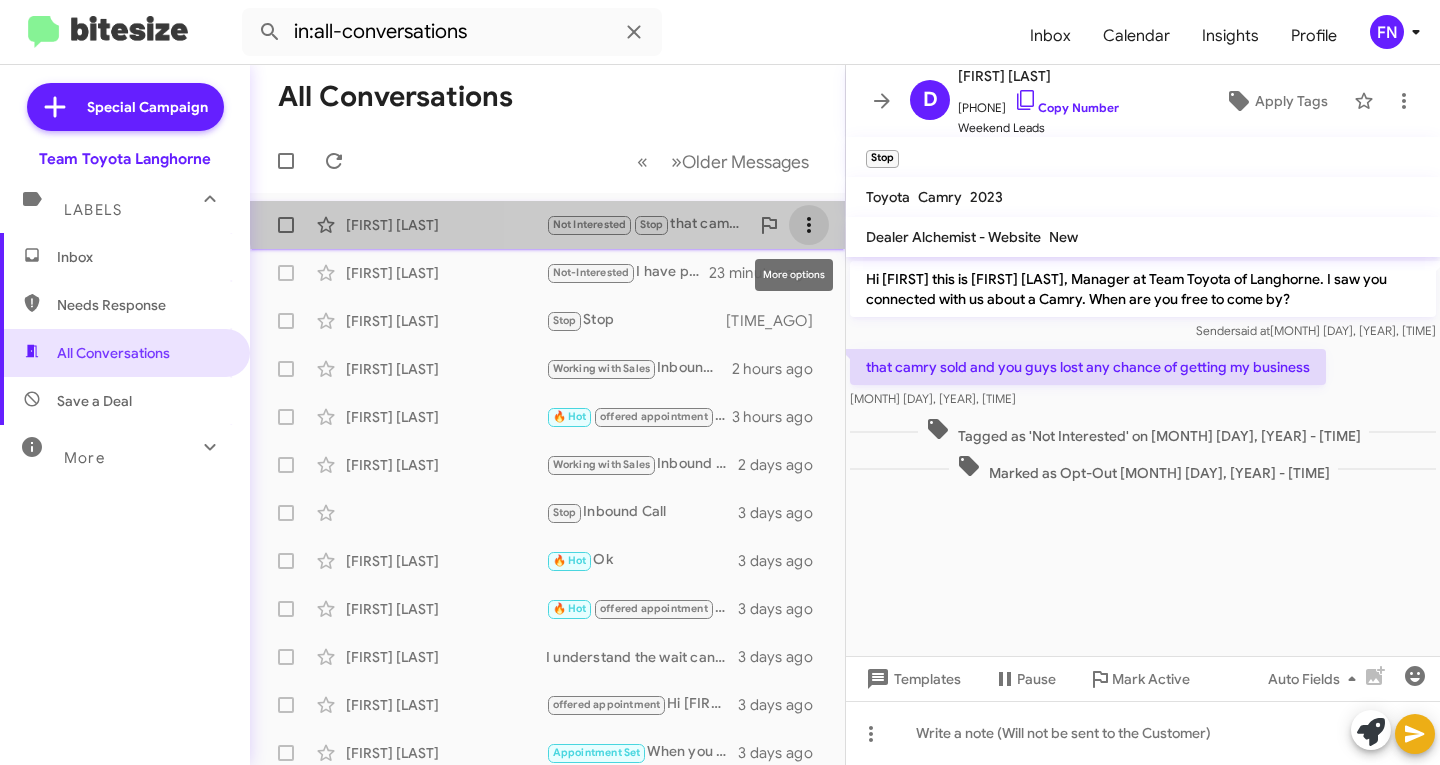 click 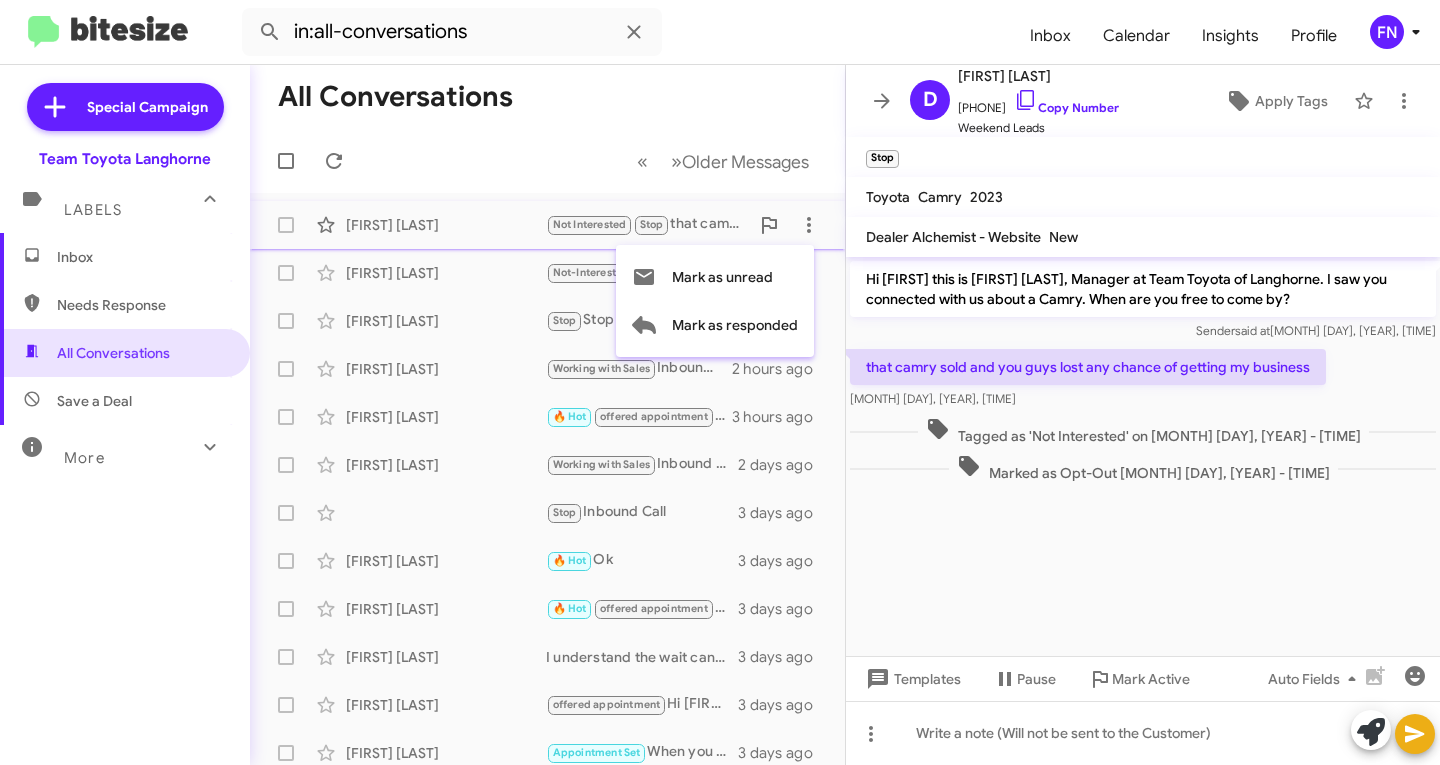 click at bounding box center (720, 382) 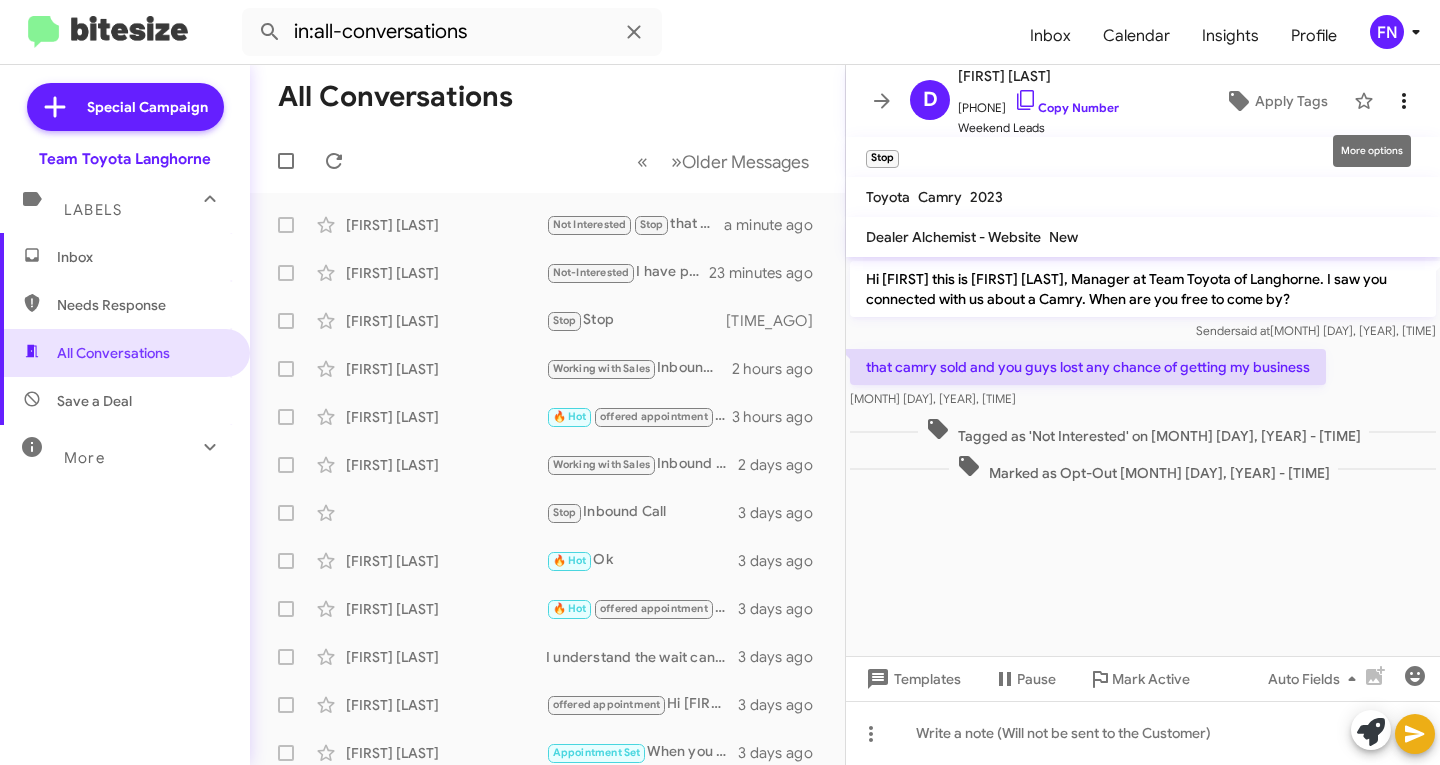 click 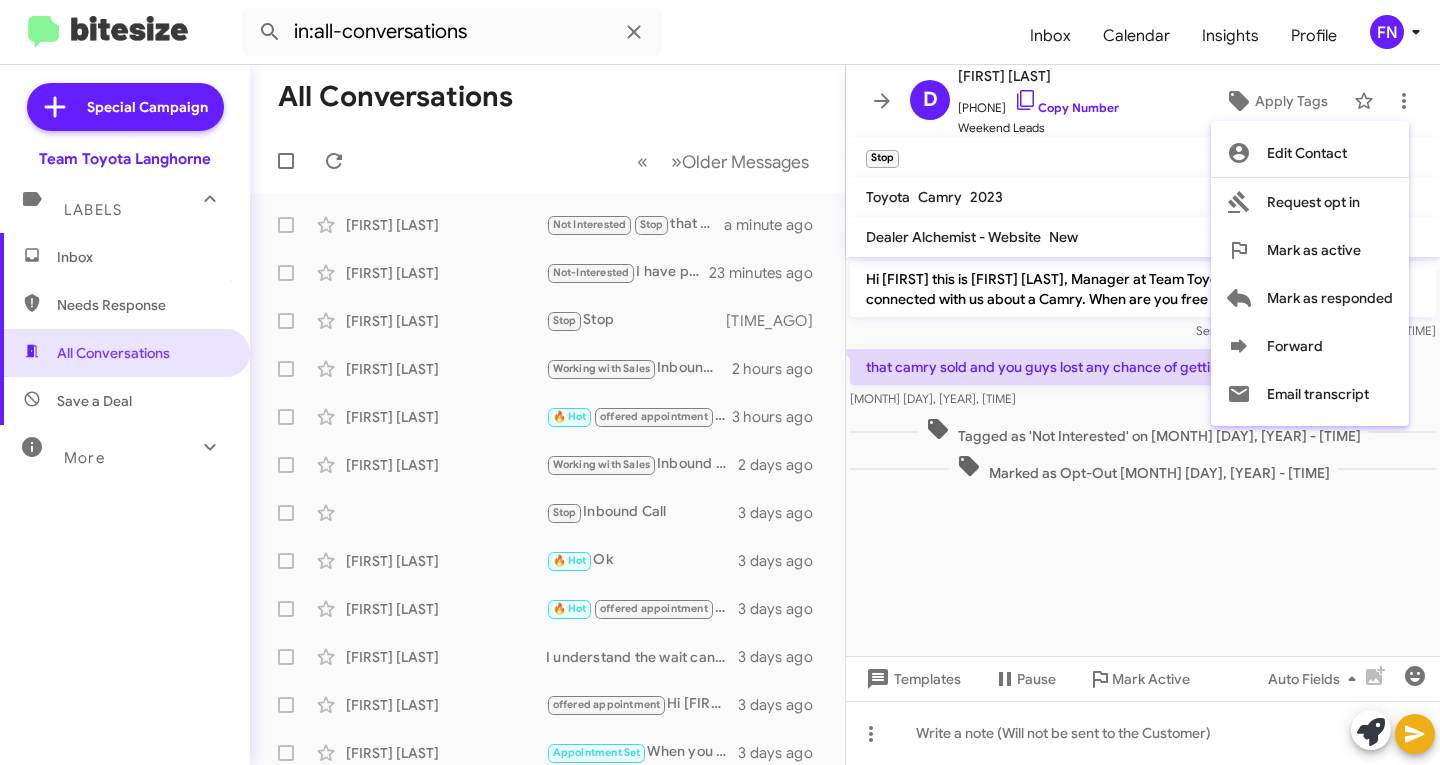 click at bounding box center [720, 382] 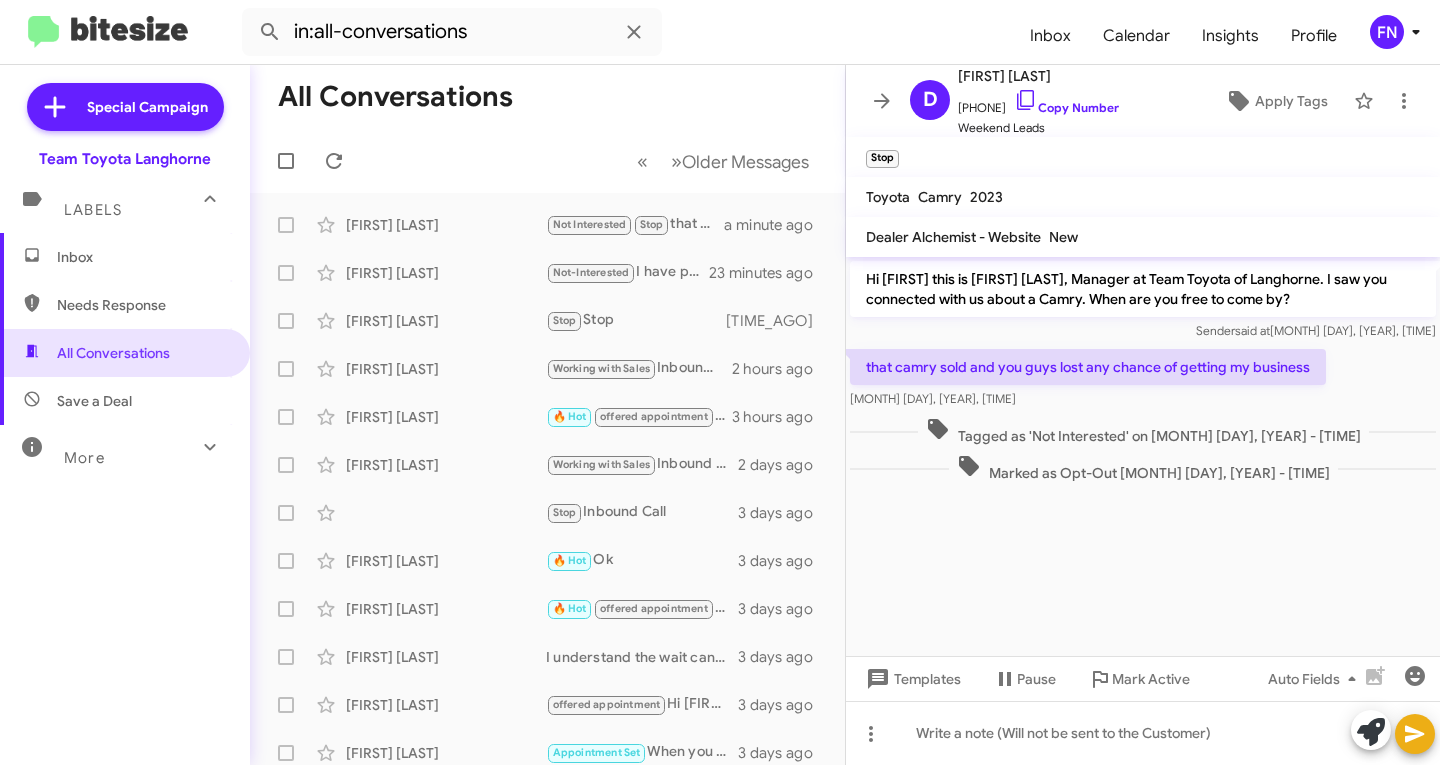 click on "Inbox" at bounding box center (142, 257) 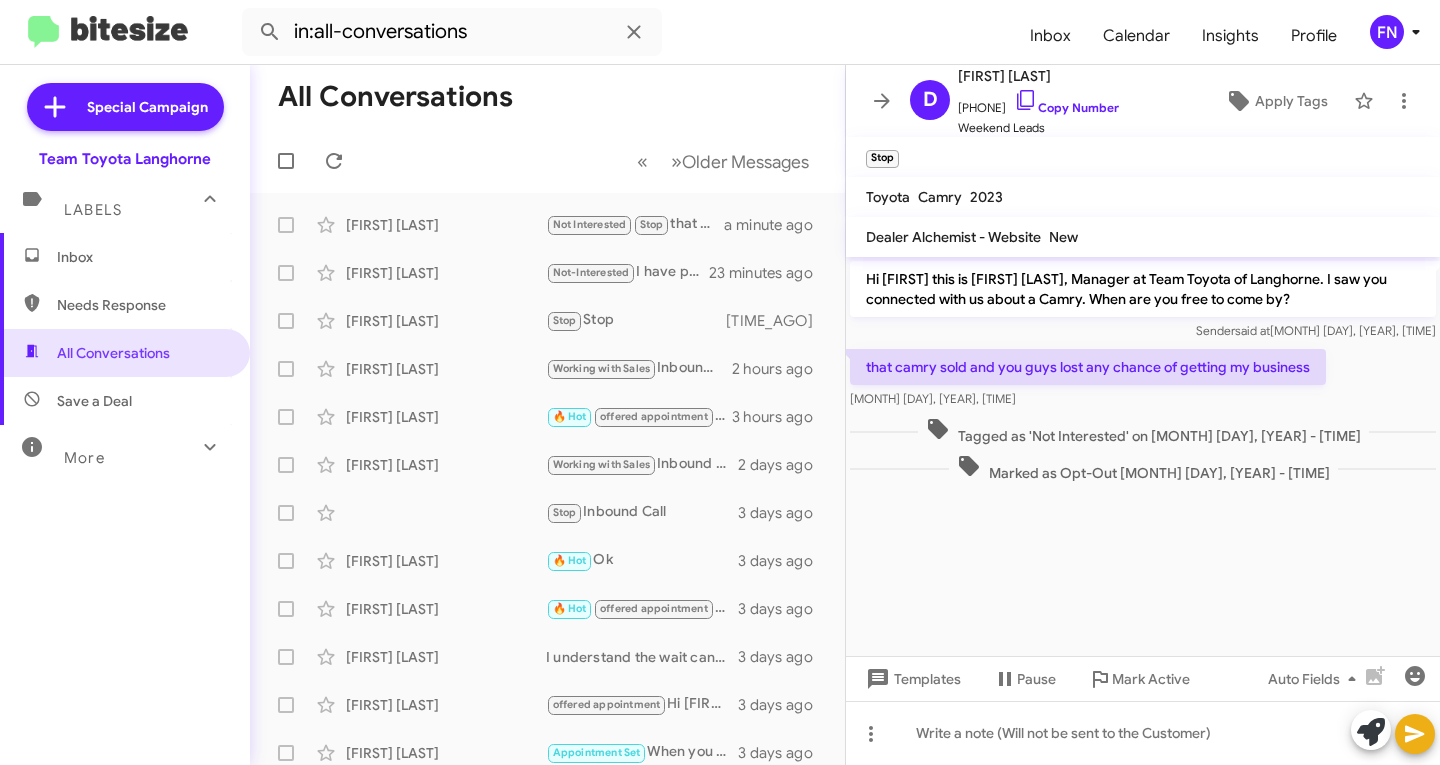 type 